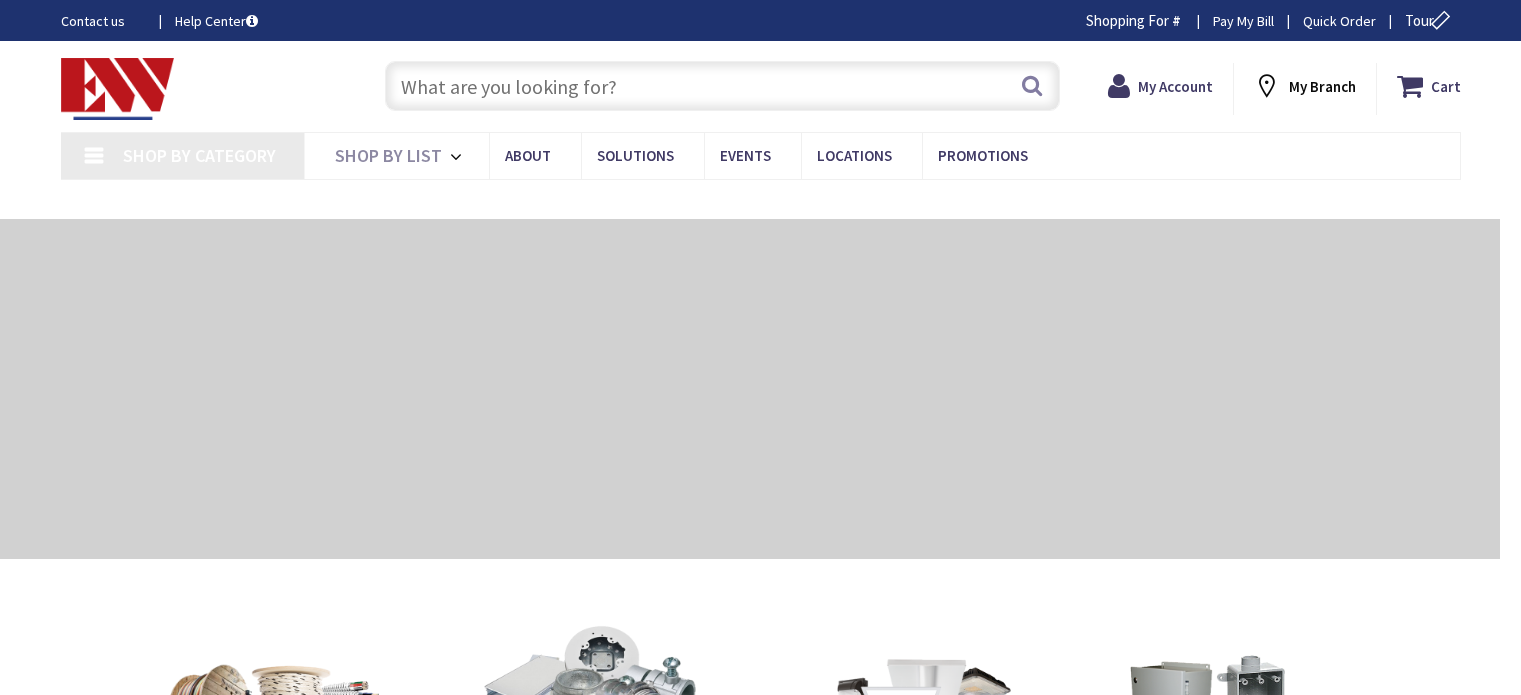 scroll, scrollTop: 0, scrollLeft: 0, axis: both 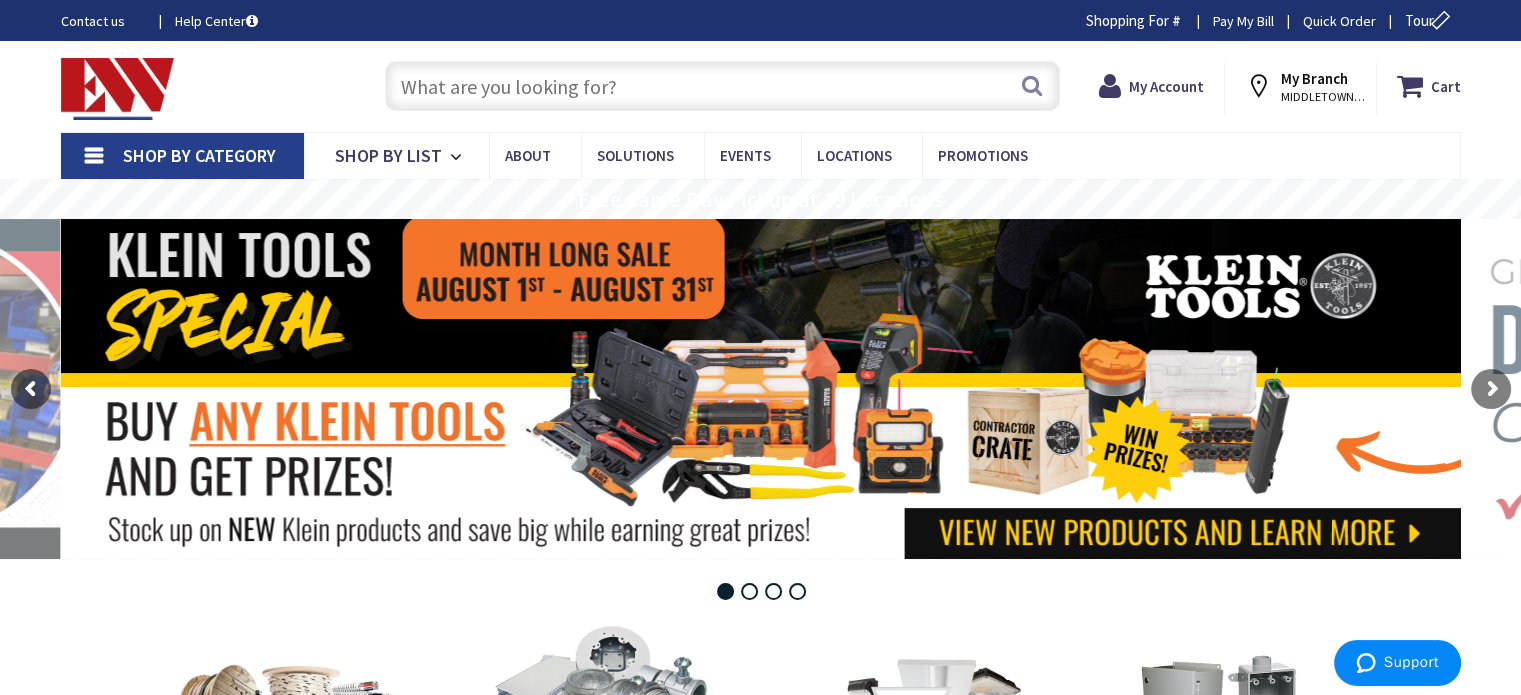 click at bounding box center (722, 86) 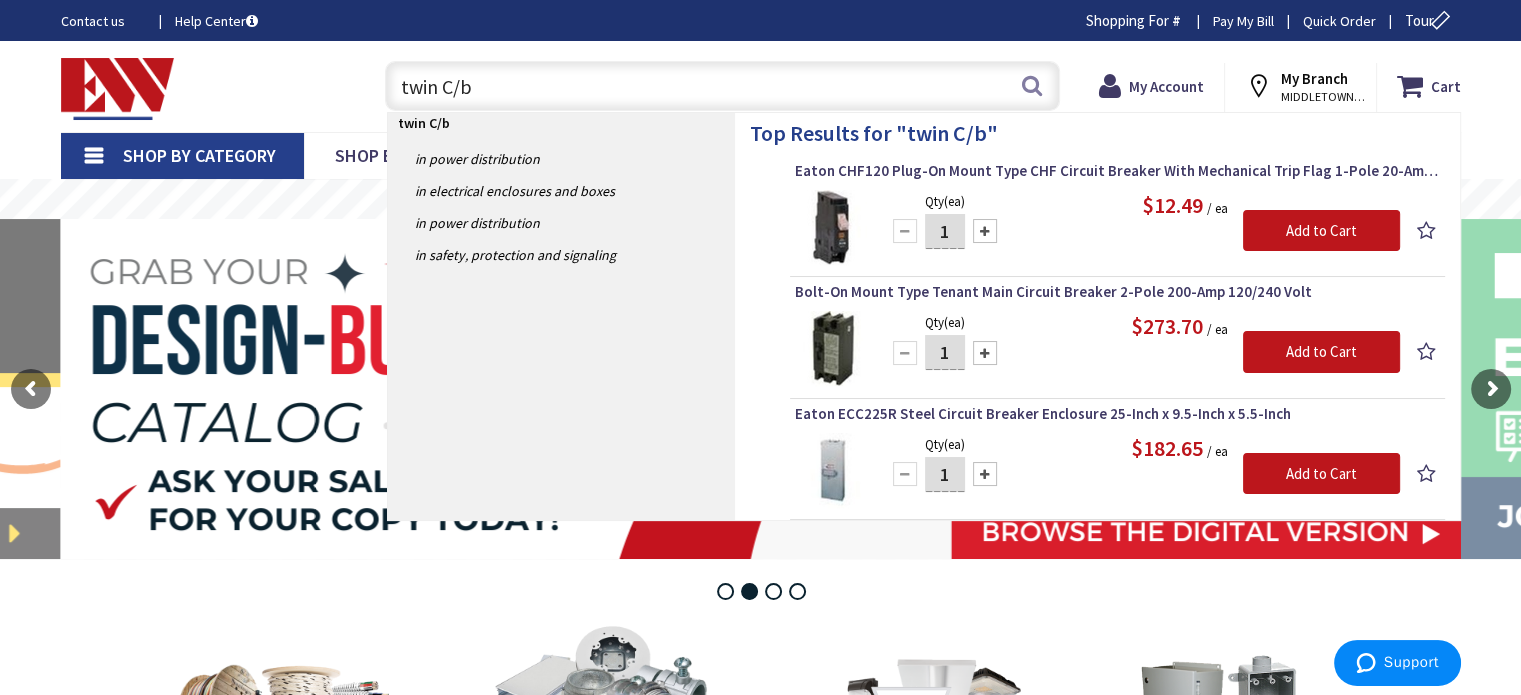 click on "twin C/b" at bounding box center [722, 86] 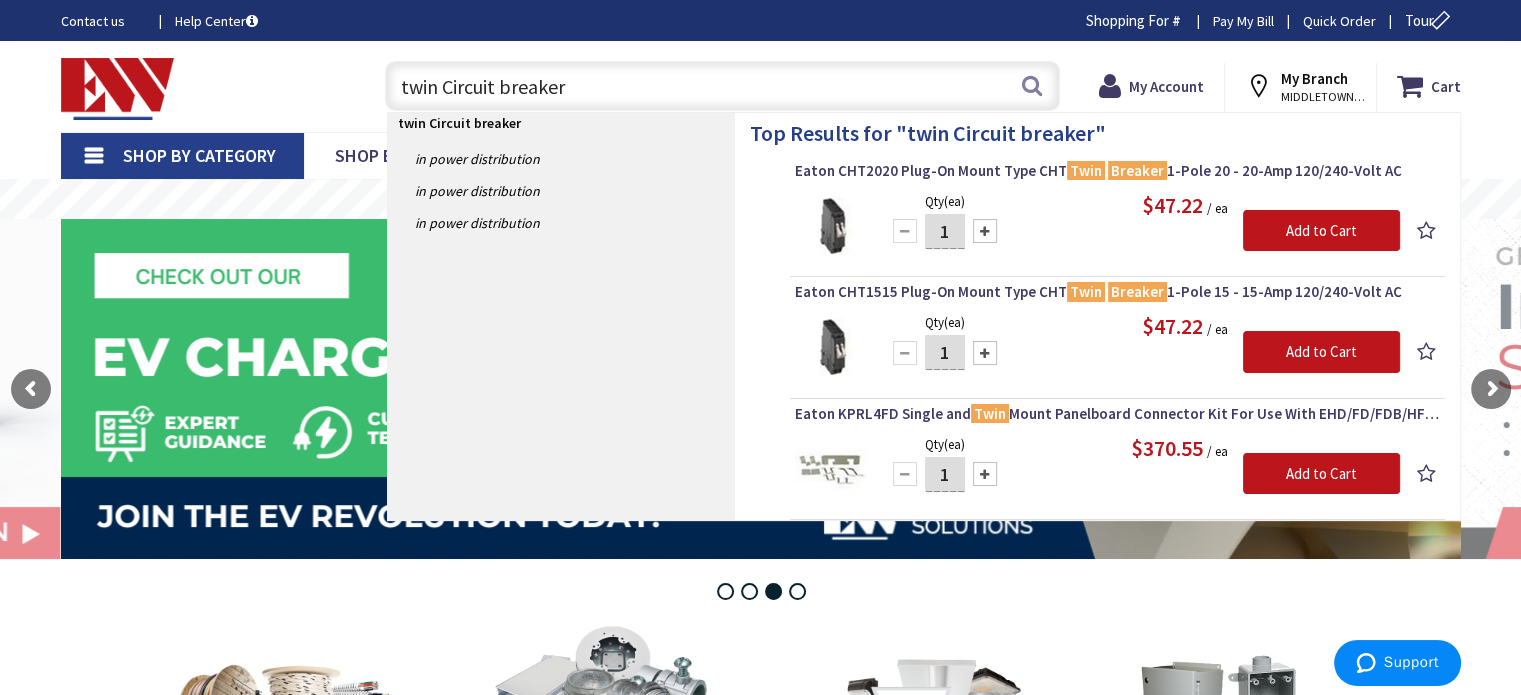 drag, startPoint x: 568, startPoint y: 84, endPoint x: 317, endPoint y: 86, distance: 251.00797 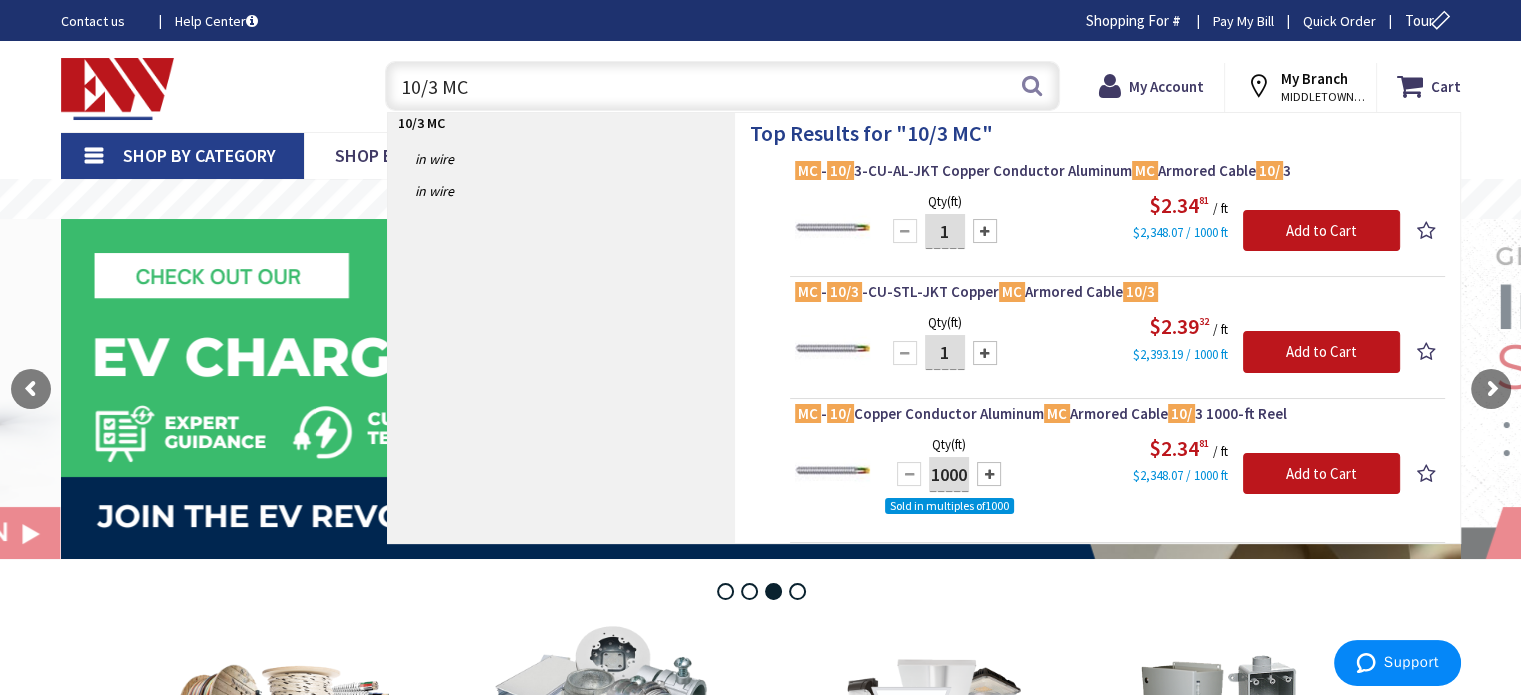 drag, startPoint x: 480, startPoint y: 87, endPoint x: 330, endPoint y: 83, distance: 150.05333 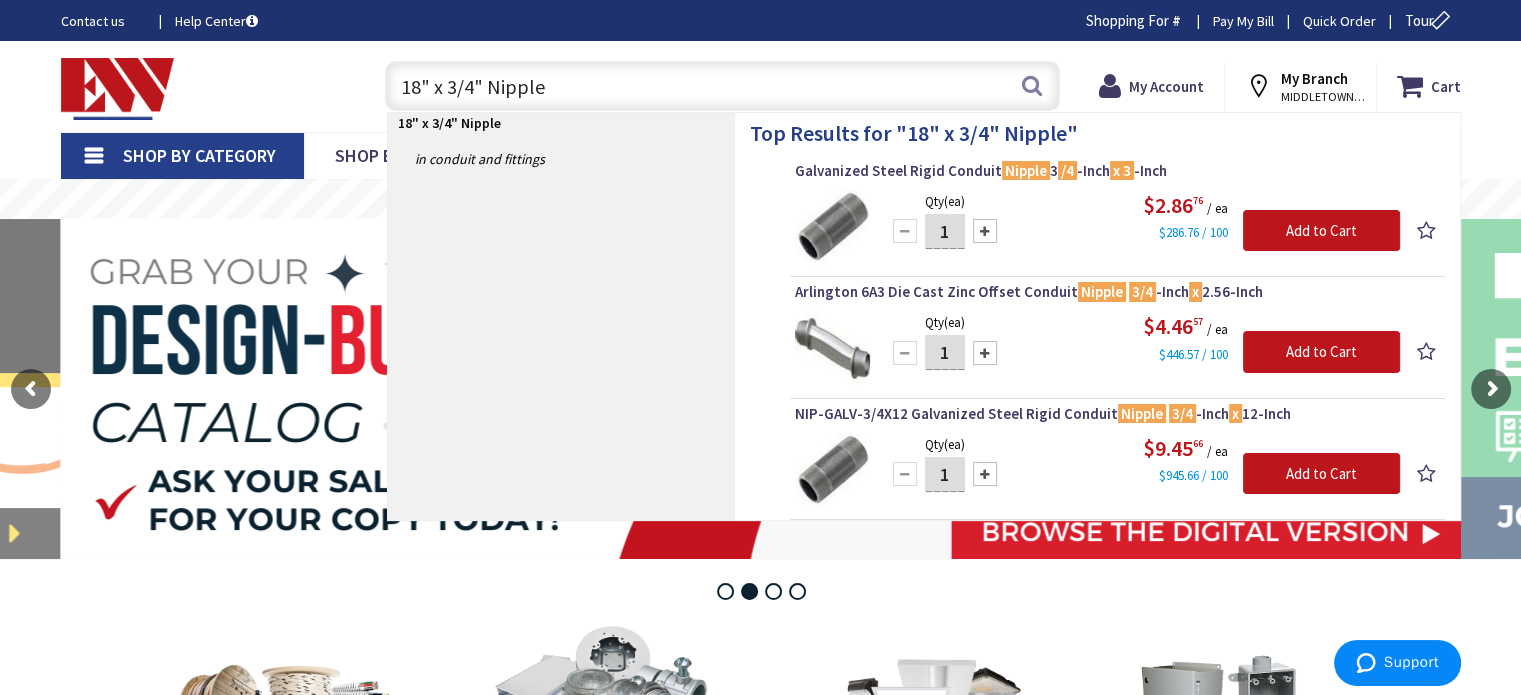 drag, startPoint x: 442, startPoint y: 86, endPoint x: 396, endPoint y: 88, distance: 46.043457 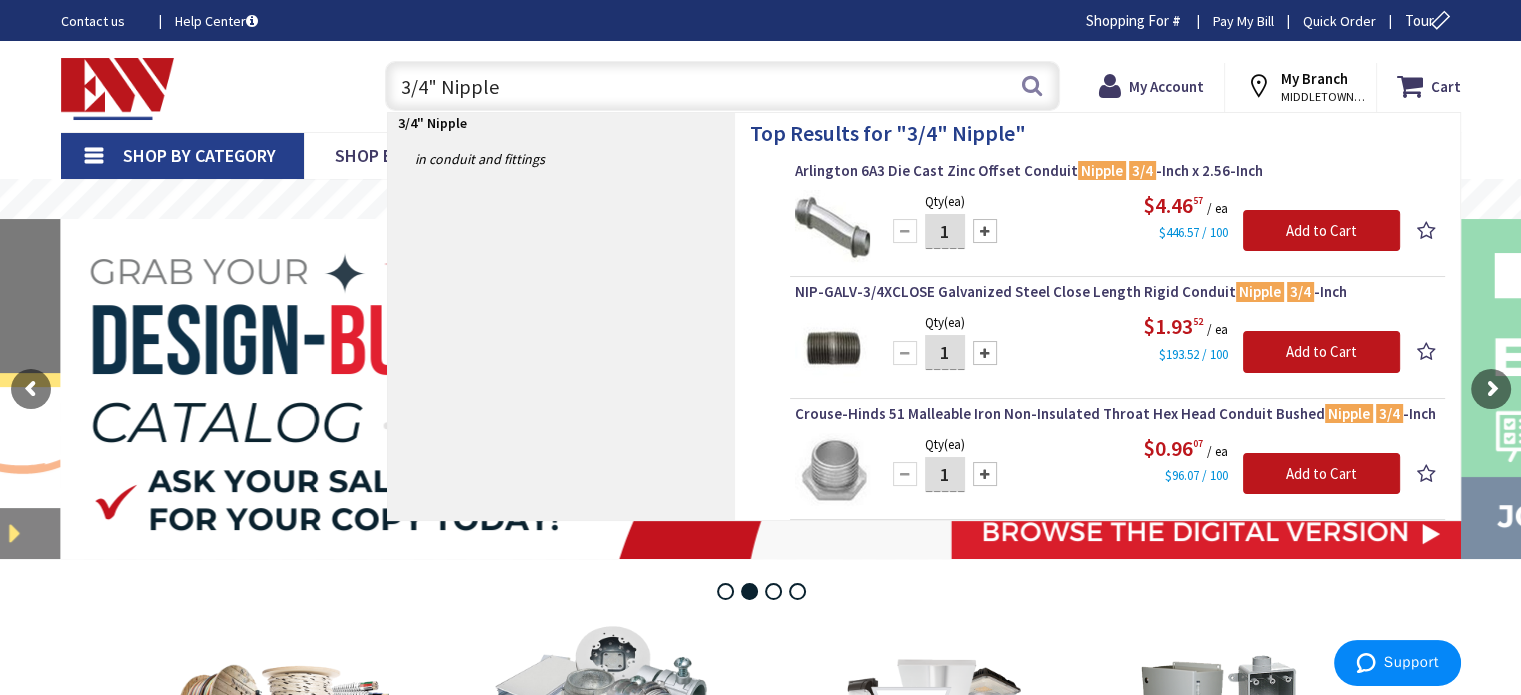 click on "3/4" Nipple" at bounding box center [722, 86] 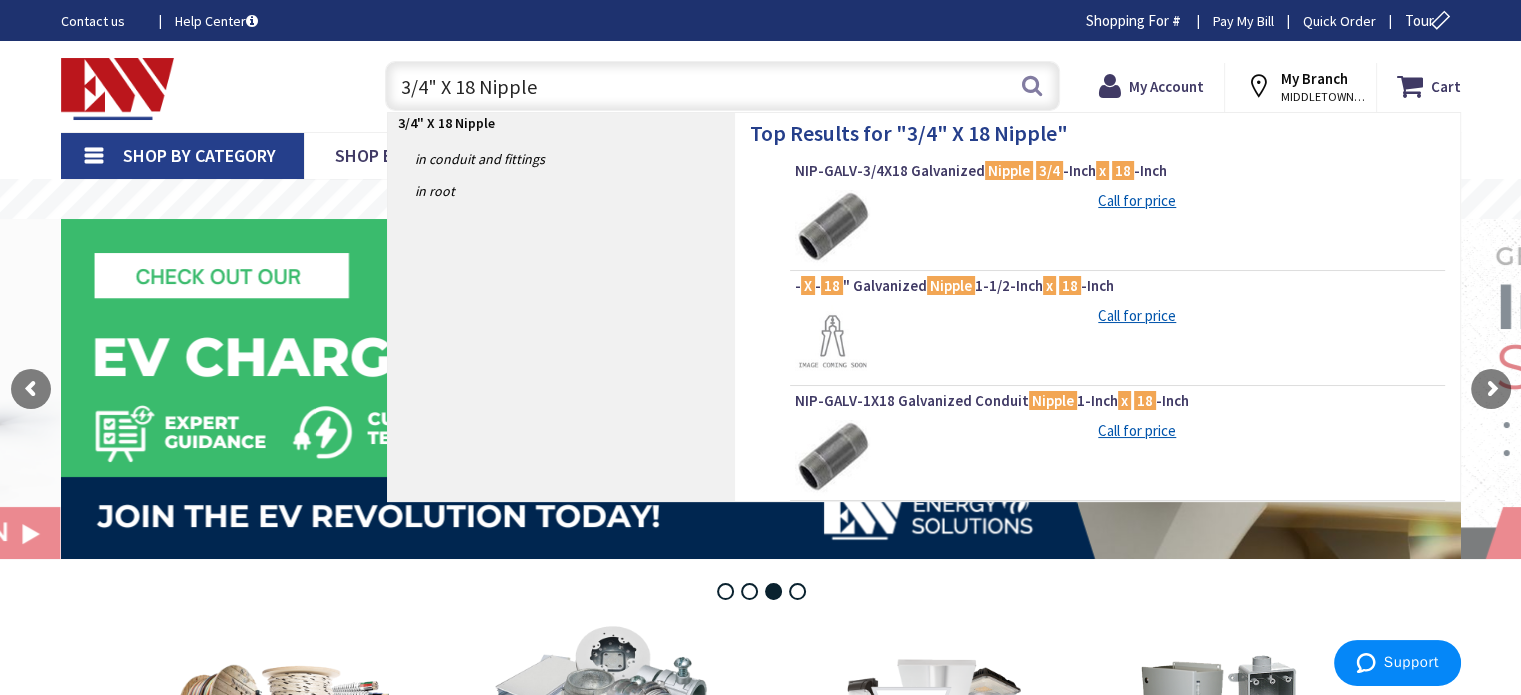 type on "3/4" X 18 Nipple" 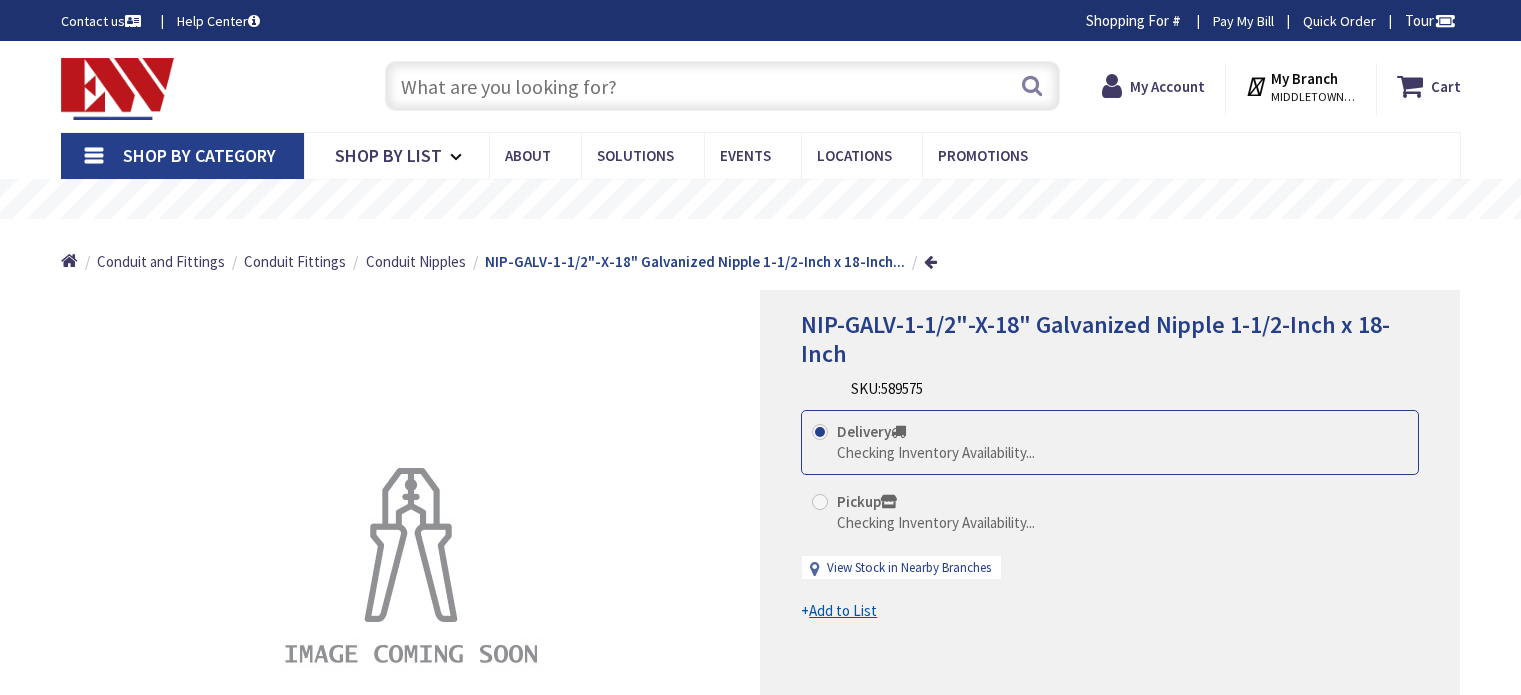 scroll, scrollTop: 0, scrollLeft: 0, axis: both 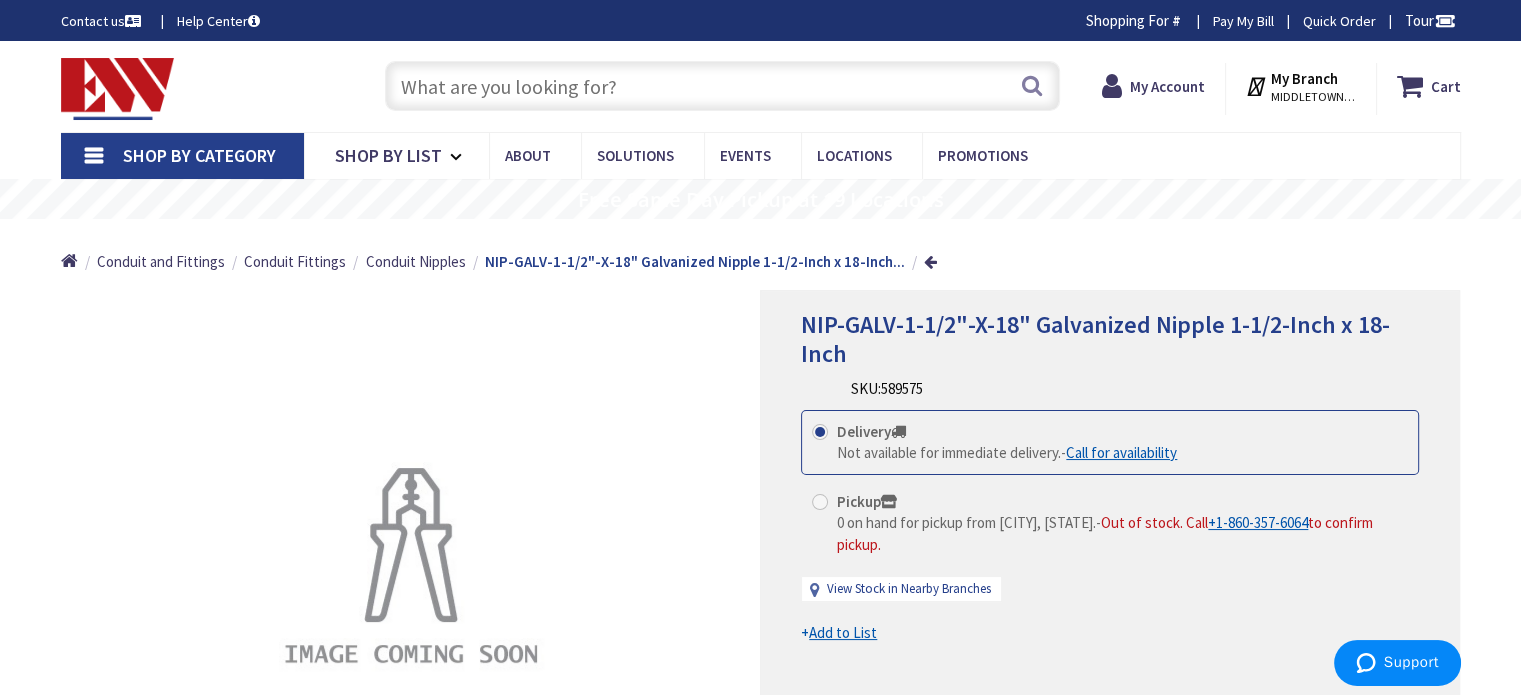 click at bounding box center (722, 86) 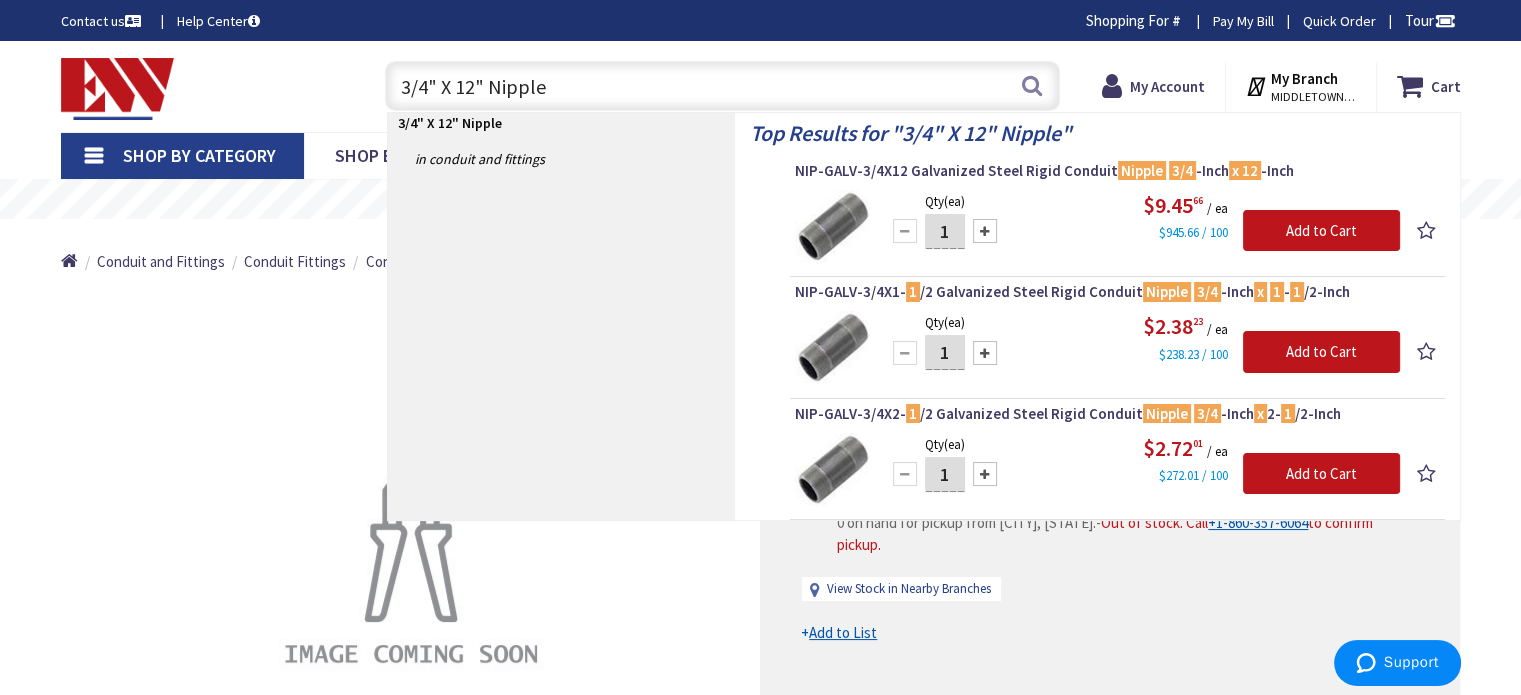 drag, startPoint x: 577, startPoint y: 98, endPoint x: 439, endPoint y: 97, distance: 138.00362 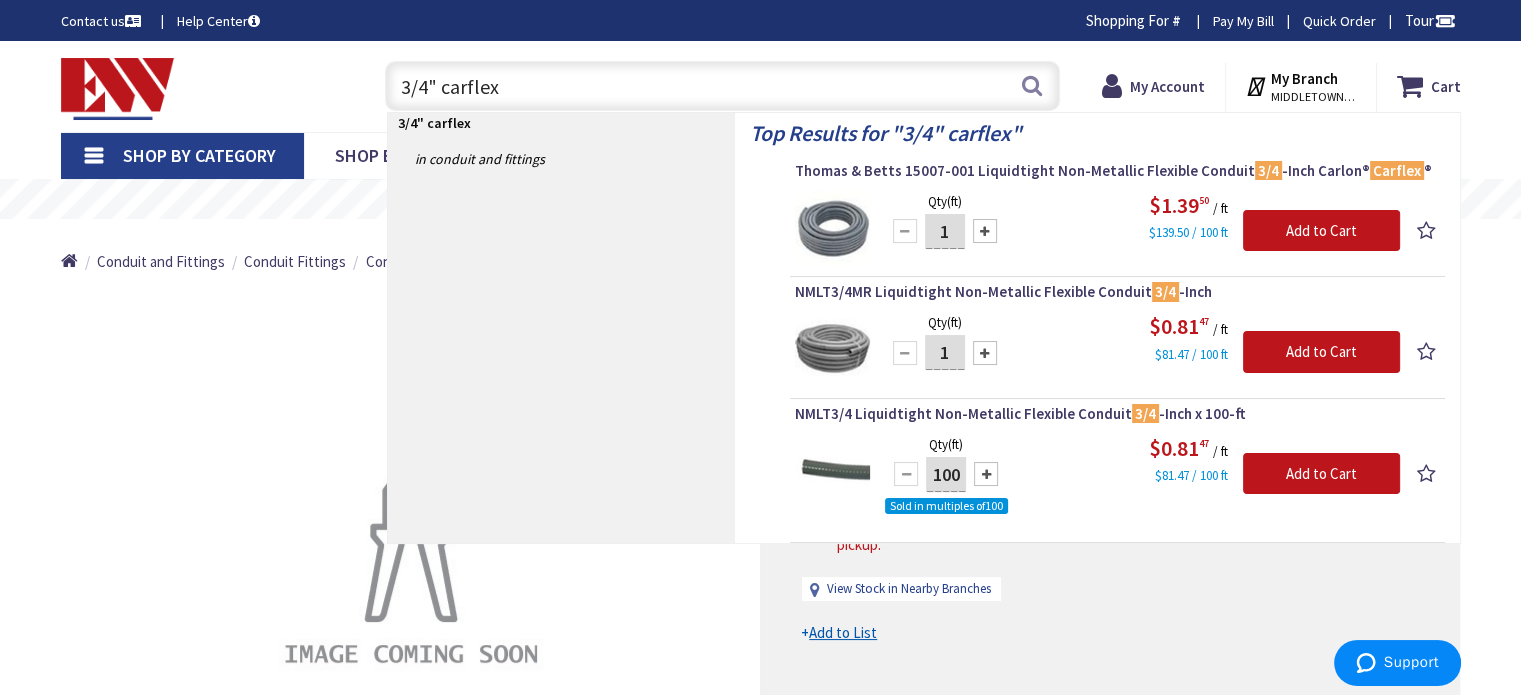 drag, startPoint x: 499, startPoint y: 88, endPoint x: 362, endPoint y: 91, distance: 137.03284 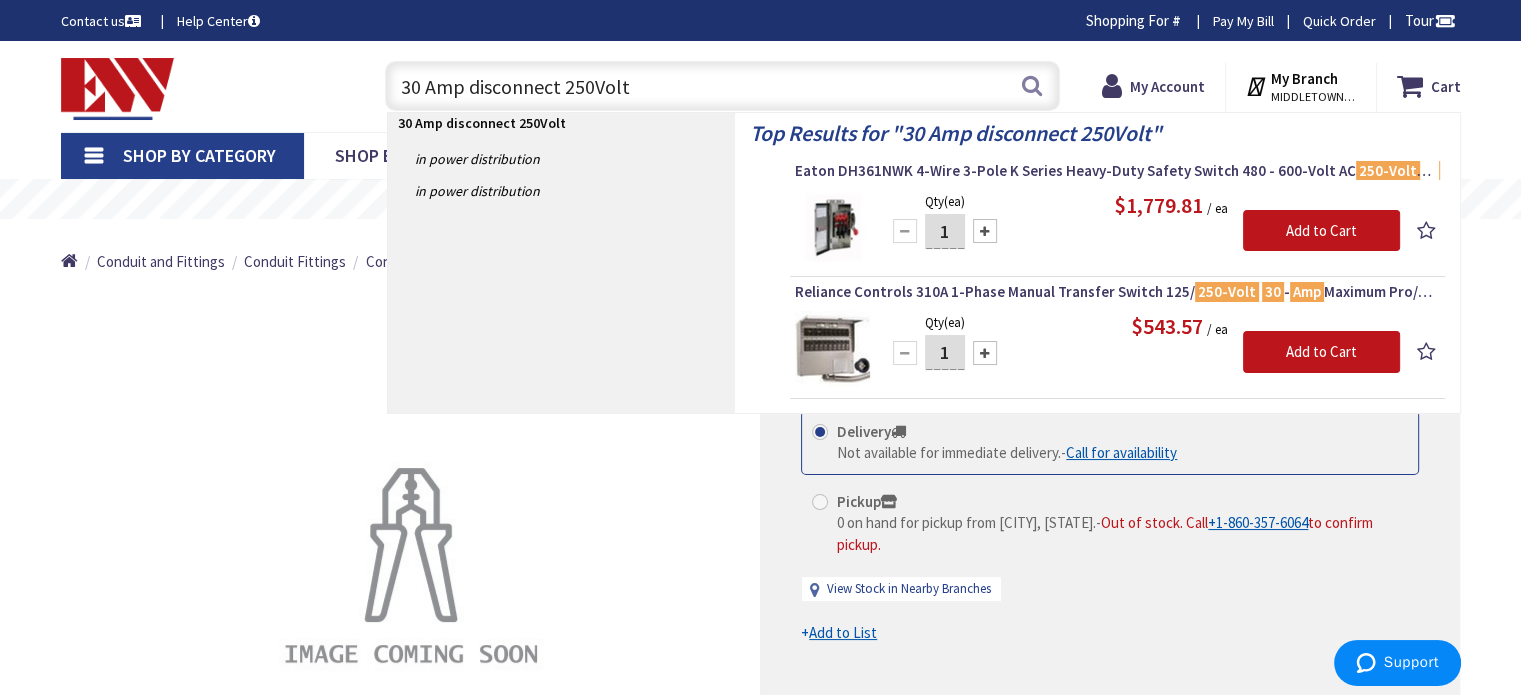 drag, startPoint x: 640, startPoint y: 75, endPoint x: 368, endPoint y: 83, distance: 272.1176 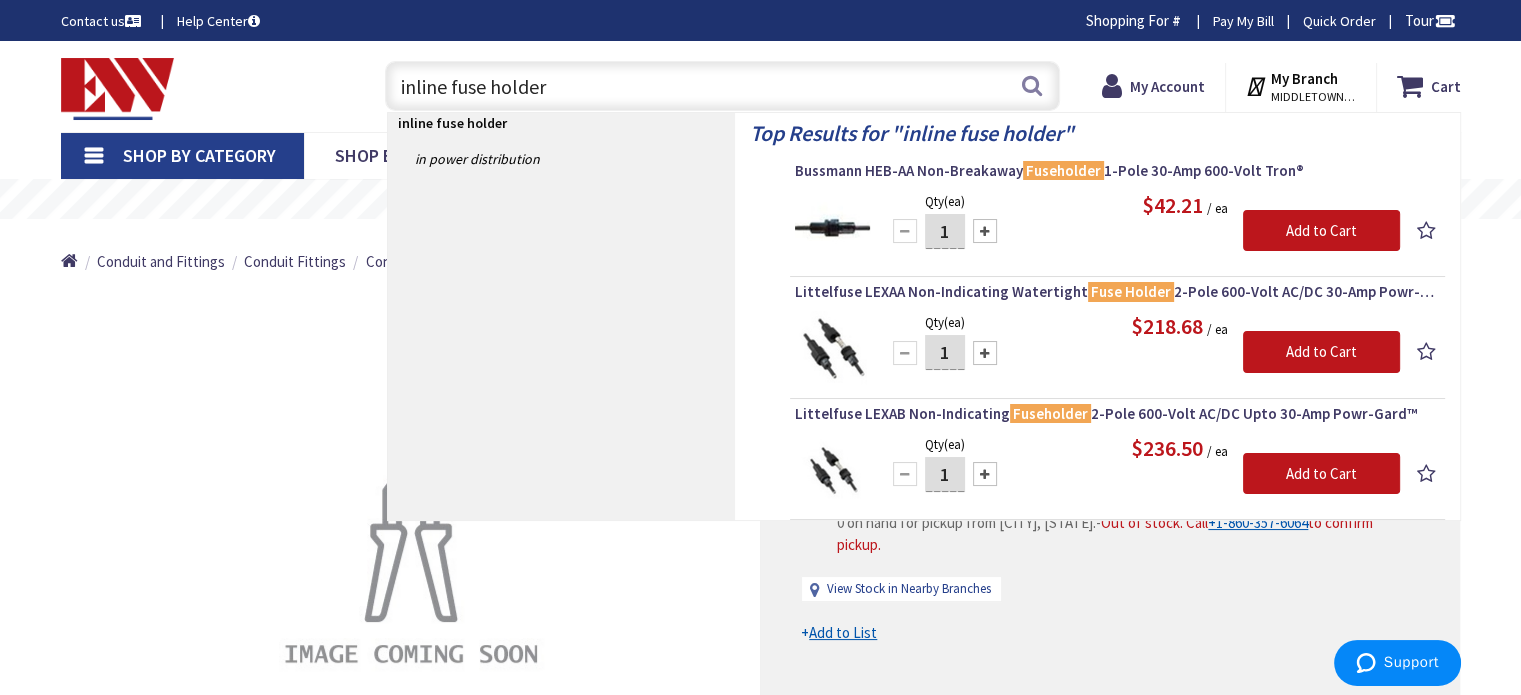 click on "inline fuse holder" at bounding box center [722, 86] 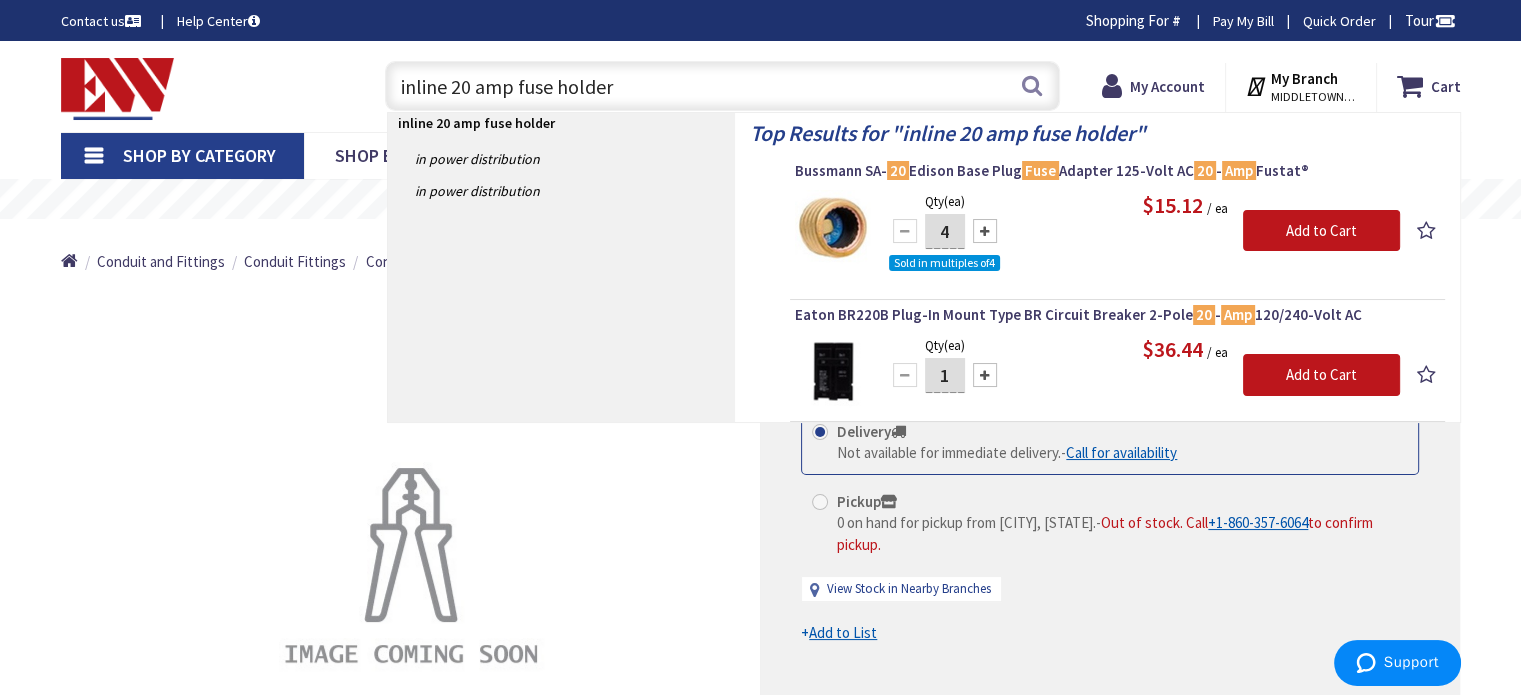 drag, startPoint x: 616, startPoint y: 86, endPoint x: 558, endPoint y: 84, distance: 58.034473 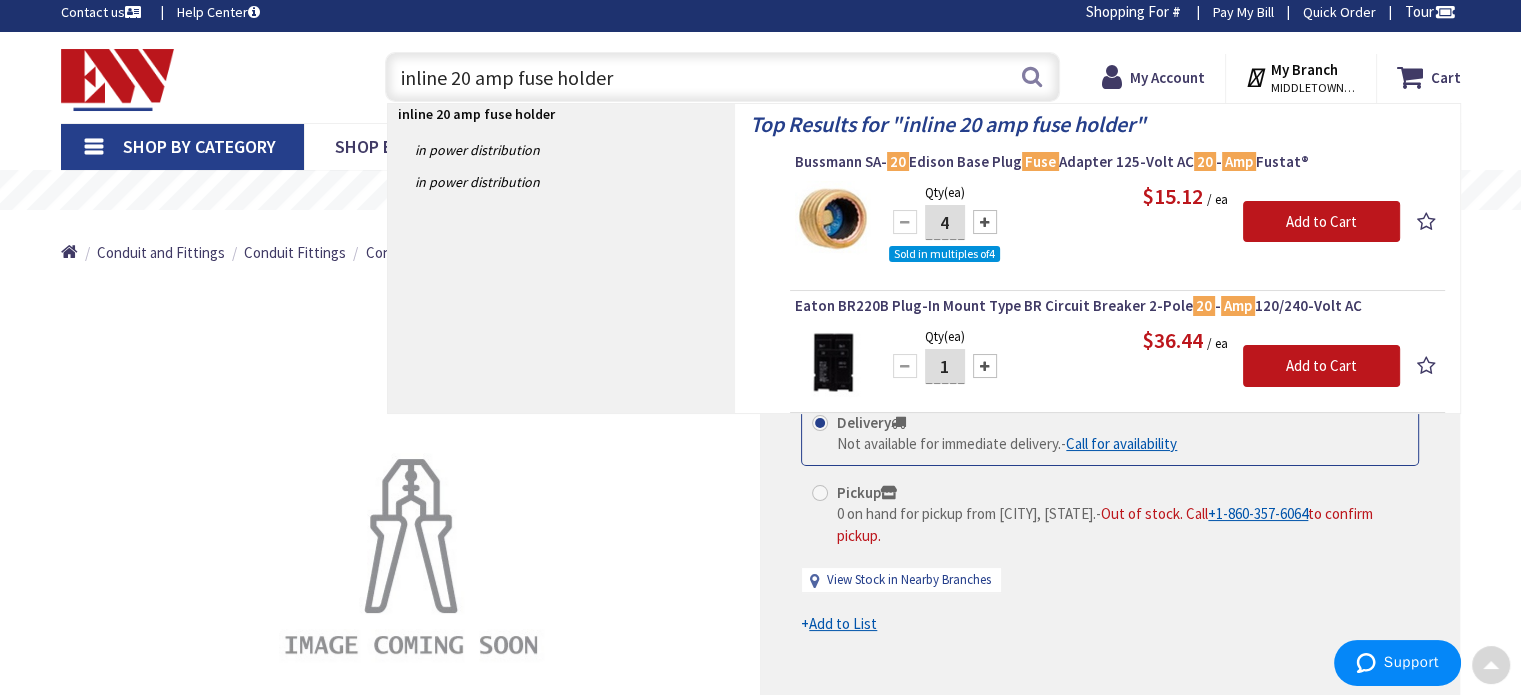 scroll, scrollTop: 0, scrollLeft: 0, axis: both 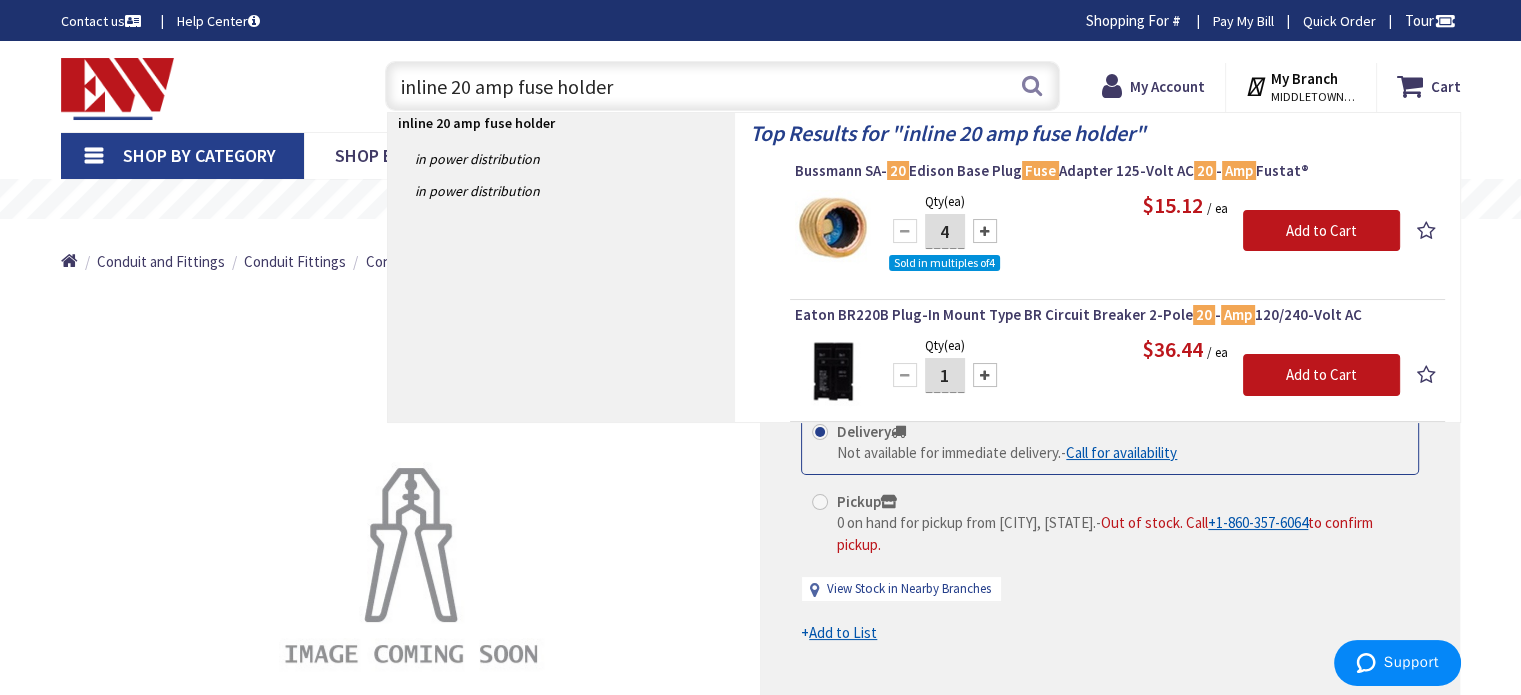 drag, startPoint x: 517, startPoint y: 84, endPoint x: 451, endPoint y: 88, distance: 66.1211 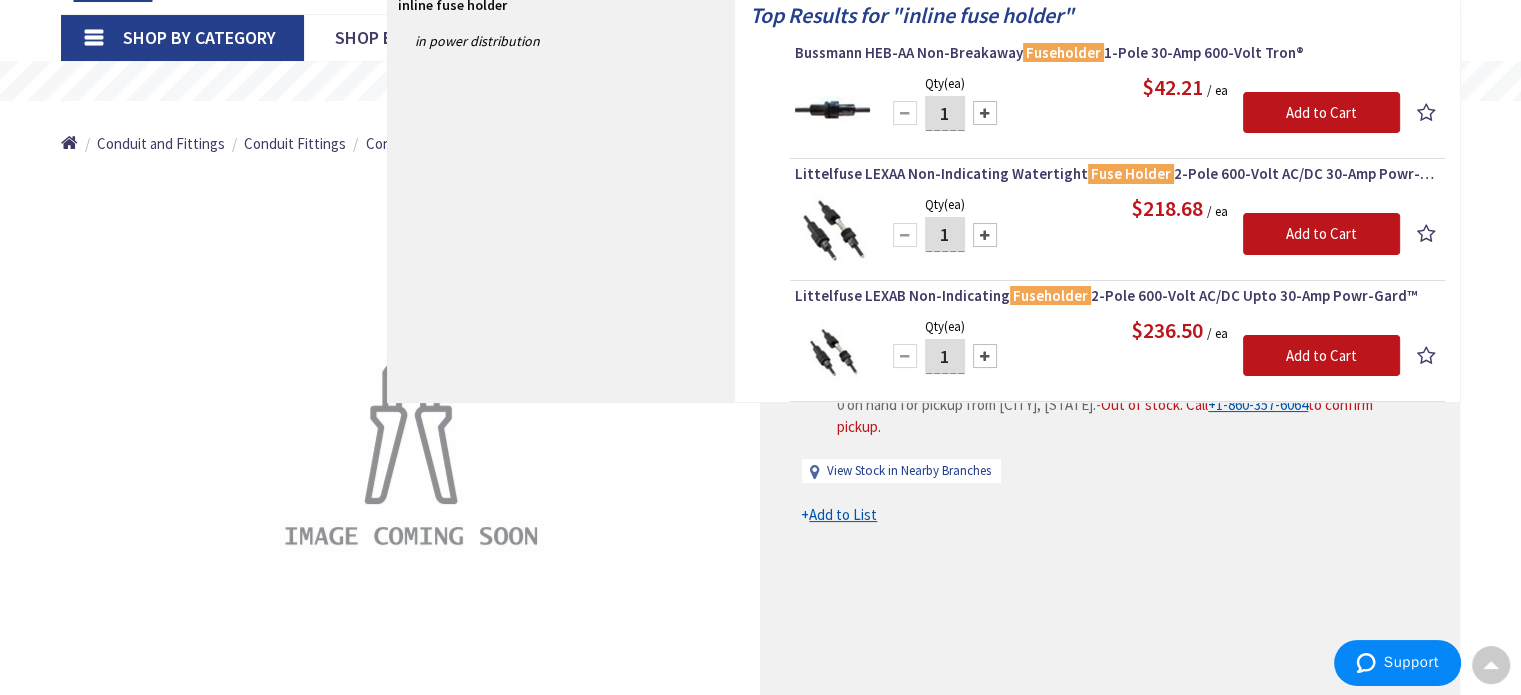 scroll, scrollTop: 0, scrollLeft: 0, axis: both 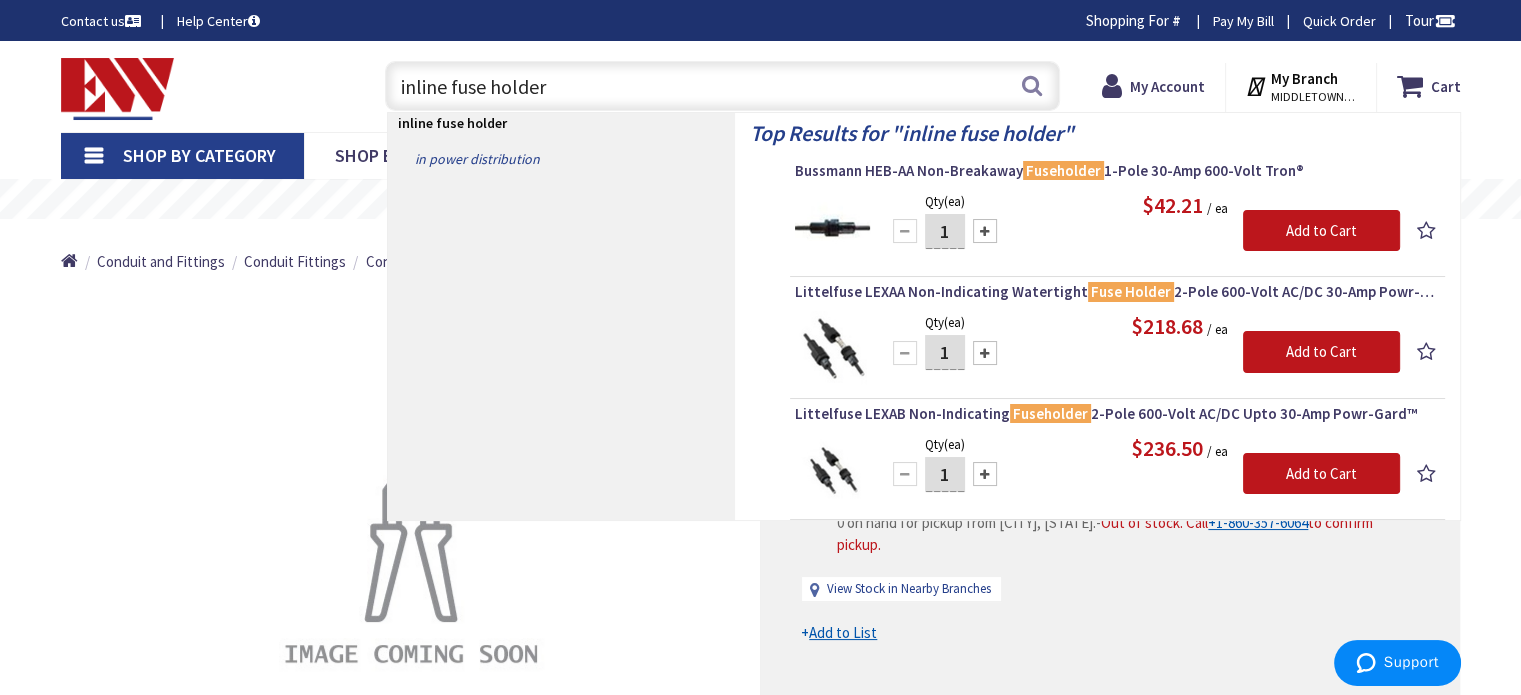 type on "inline fuse holder" 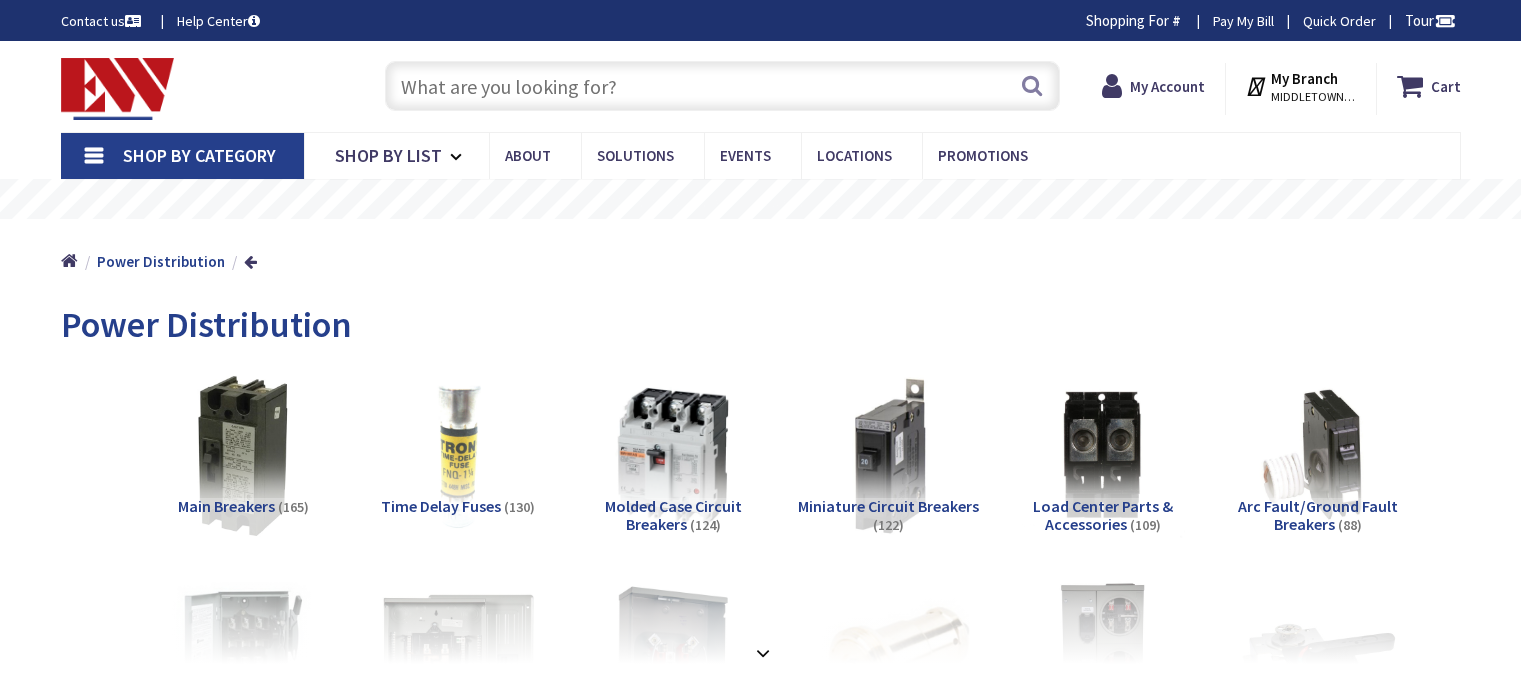scroll, scrollTop: 0, scrollLeft: 0, axis: both 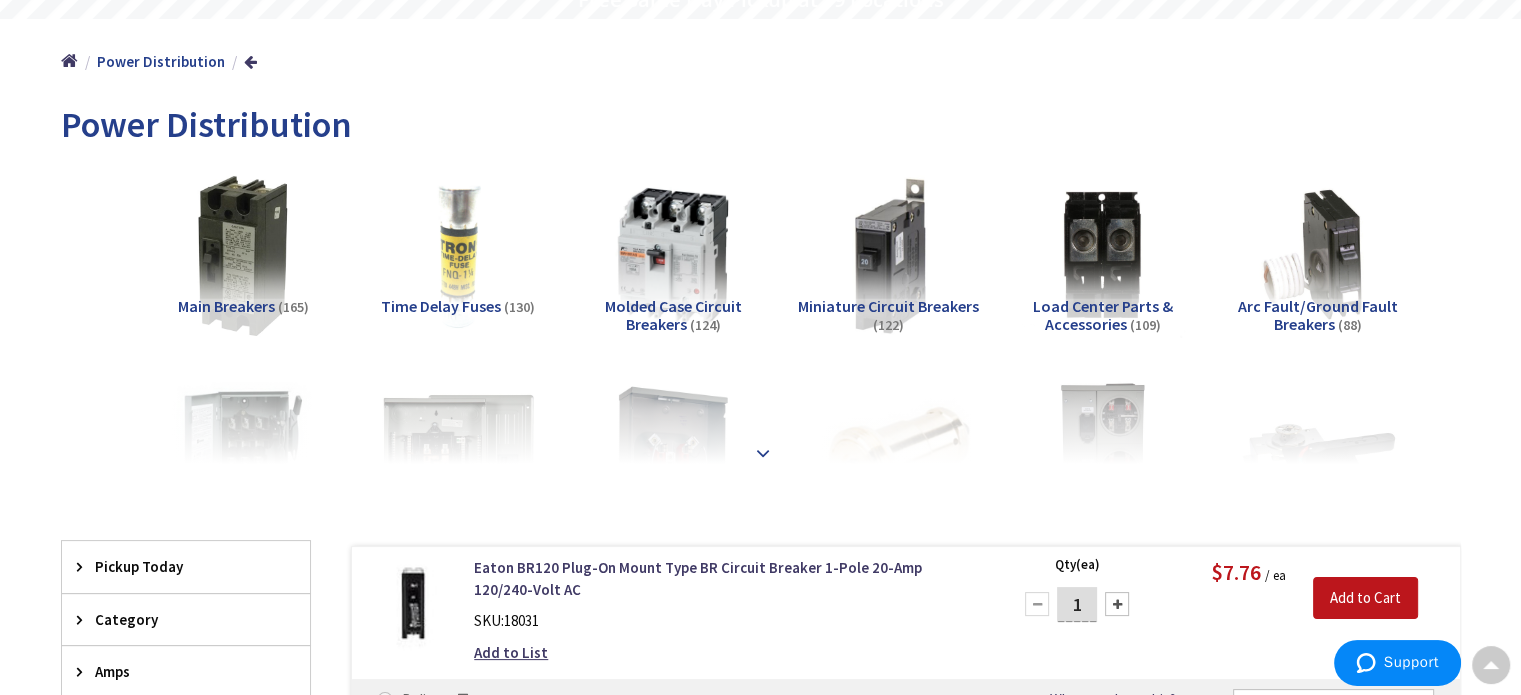 click at bounding box center [763, 453] 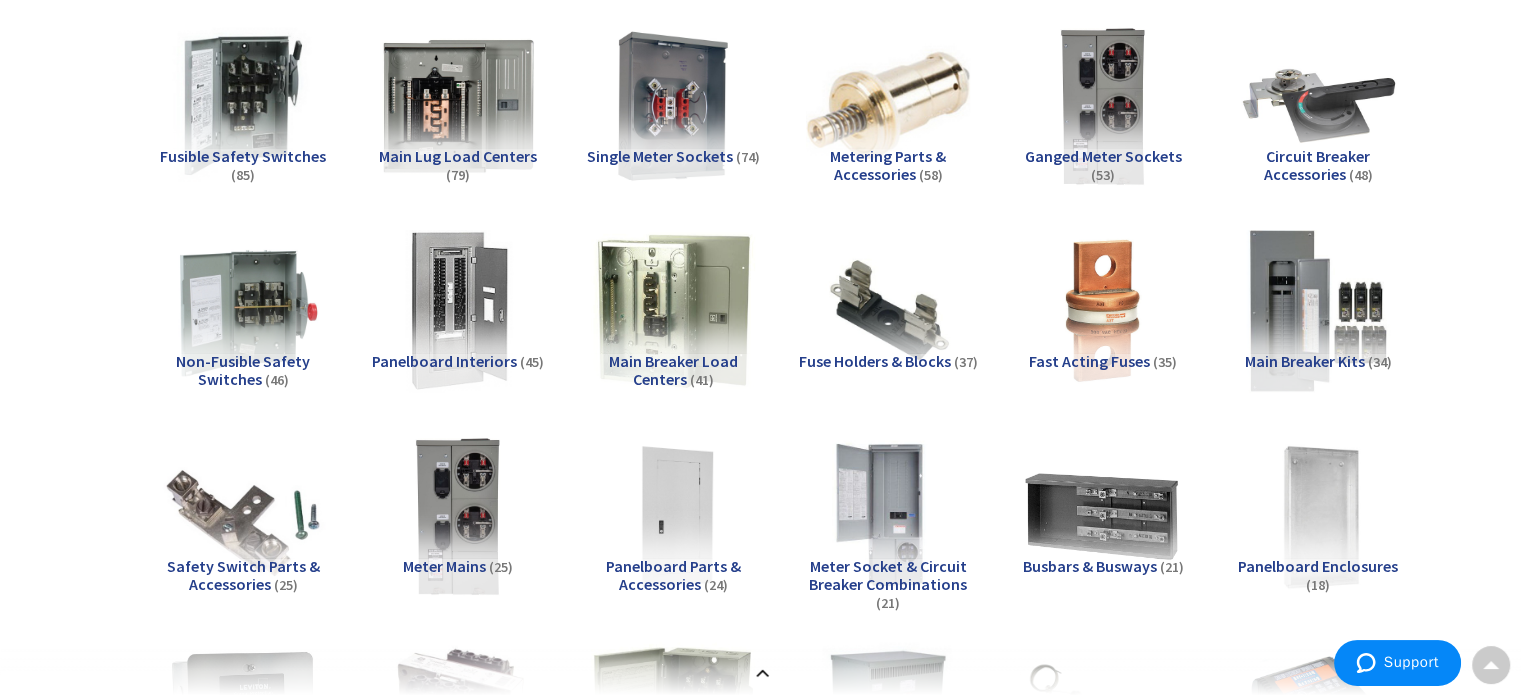 scroll, scrollTop: 600, scrollLeft: 0, axis: vertical 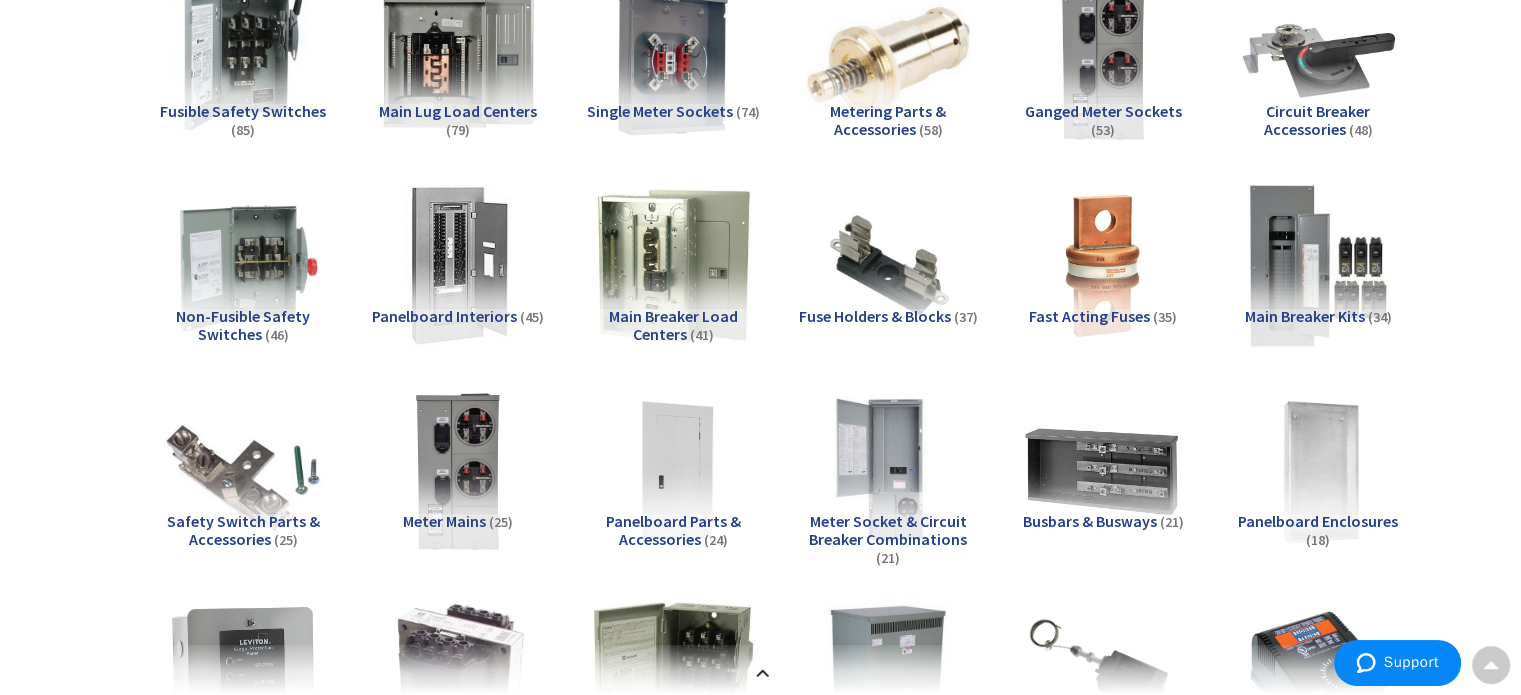 click on "Fuse Holders & Blocks" at bounding box center (875, 316) 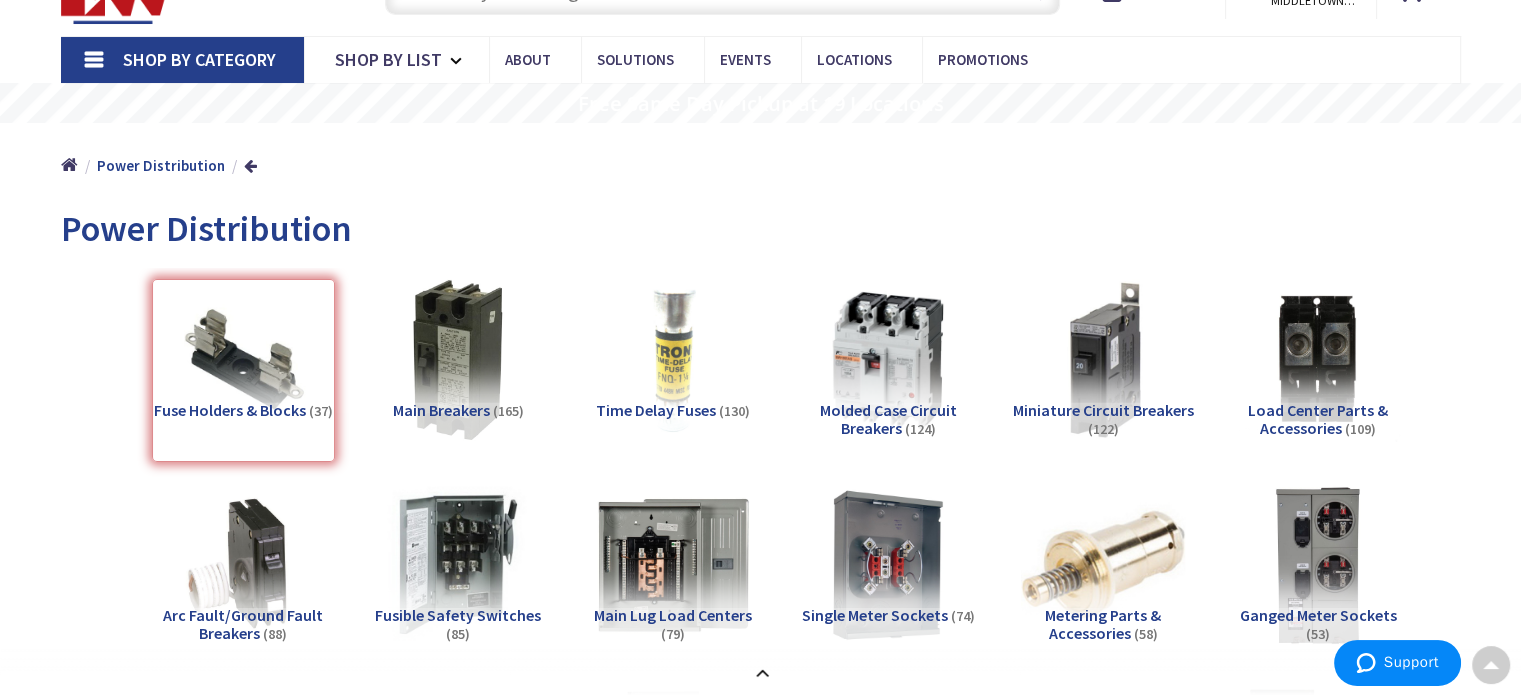 scroll, scrollTop: 0, scrollLeft: 0, axis: both 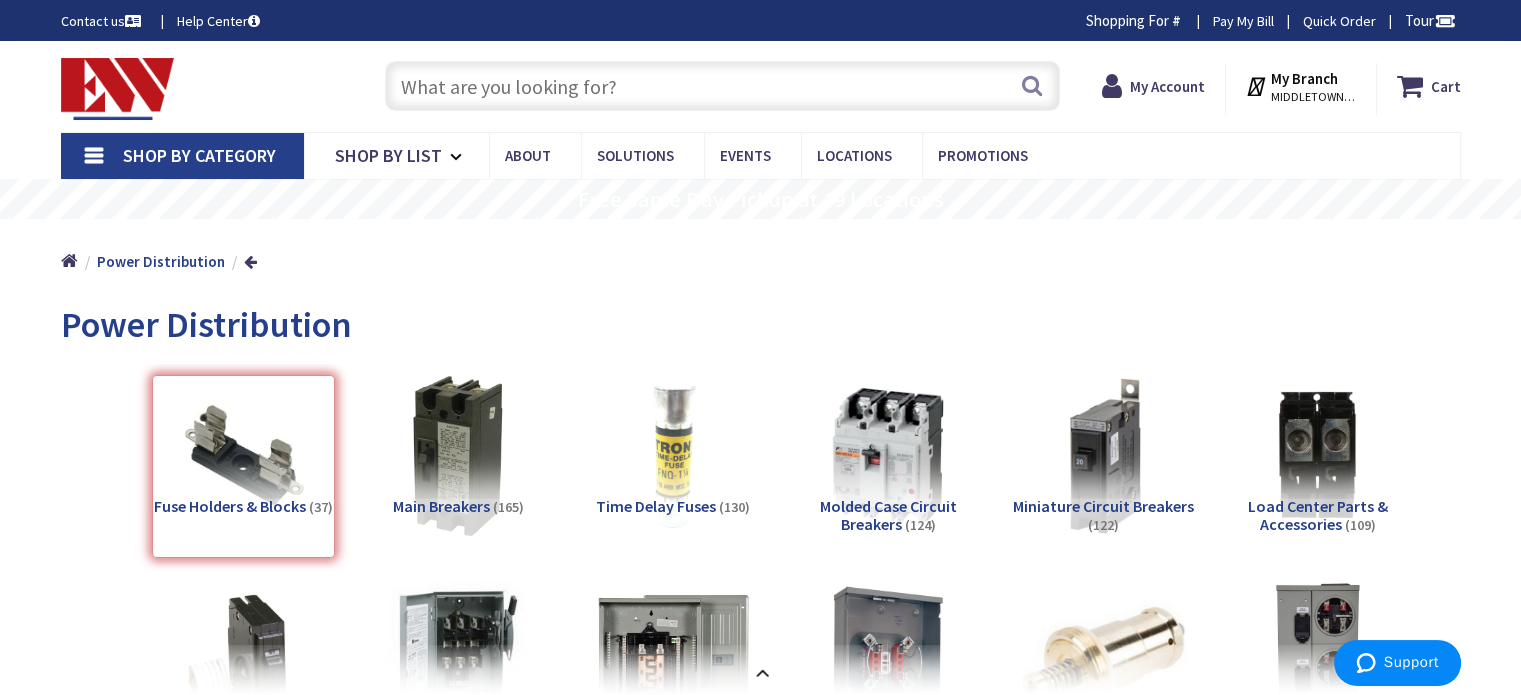 click at bounding box center [722, 86] 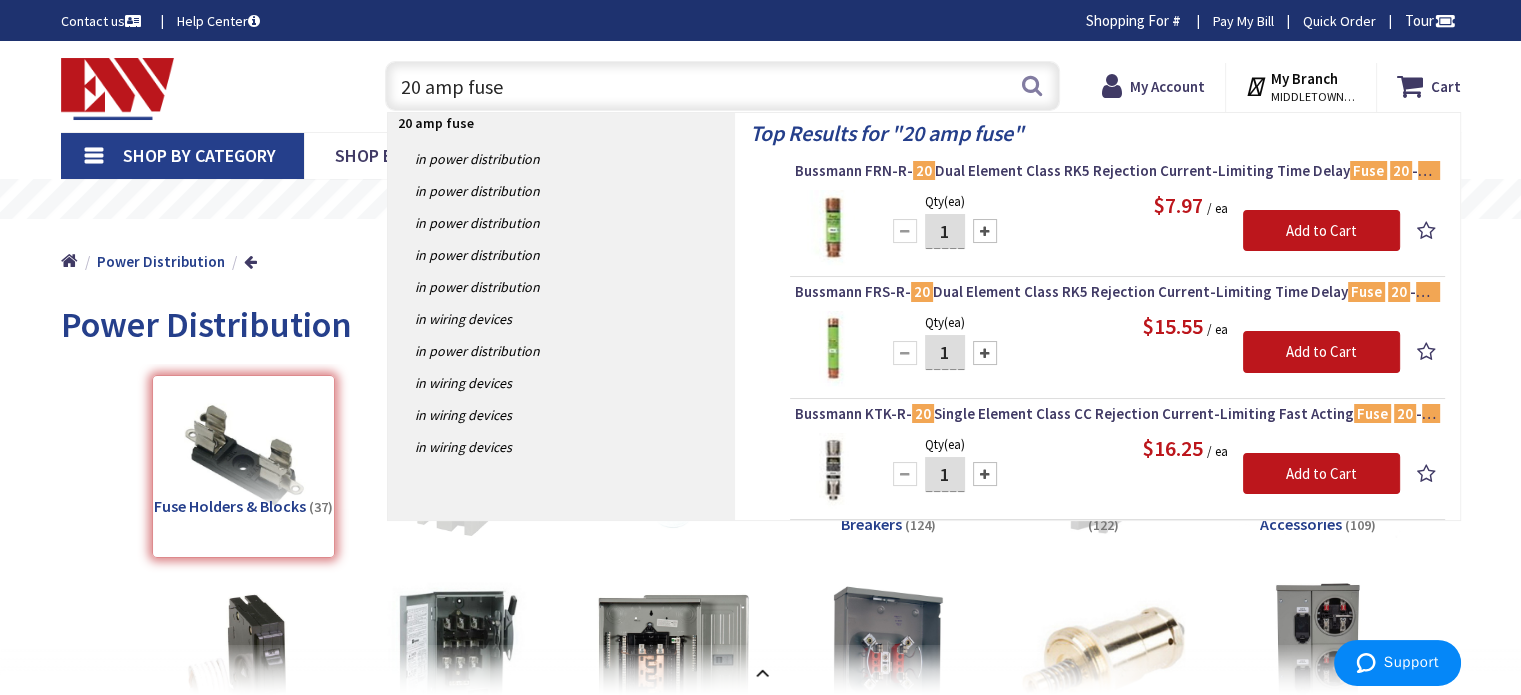 drag, startPoint x: 466, startPoint y: 88, endPoint x: 348, endPoint y: 92, distance: 118.06778 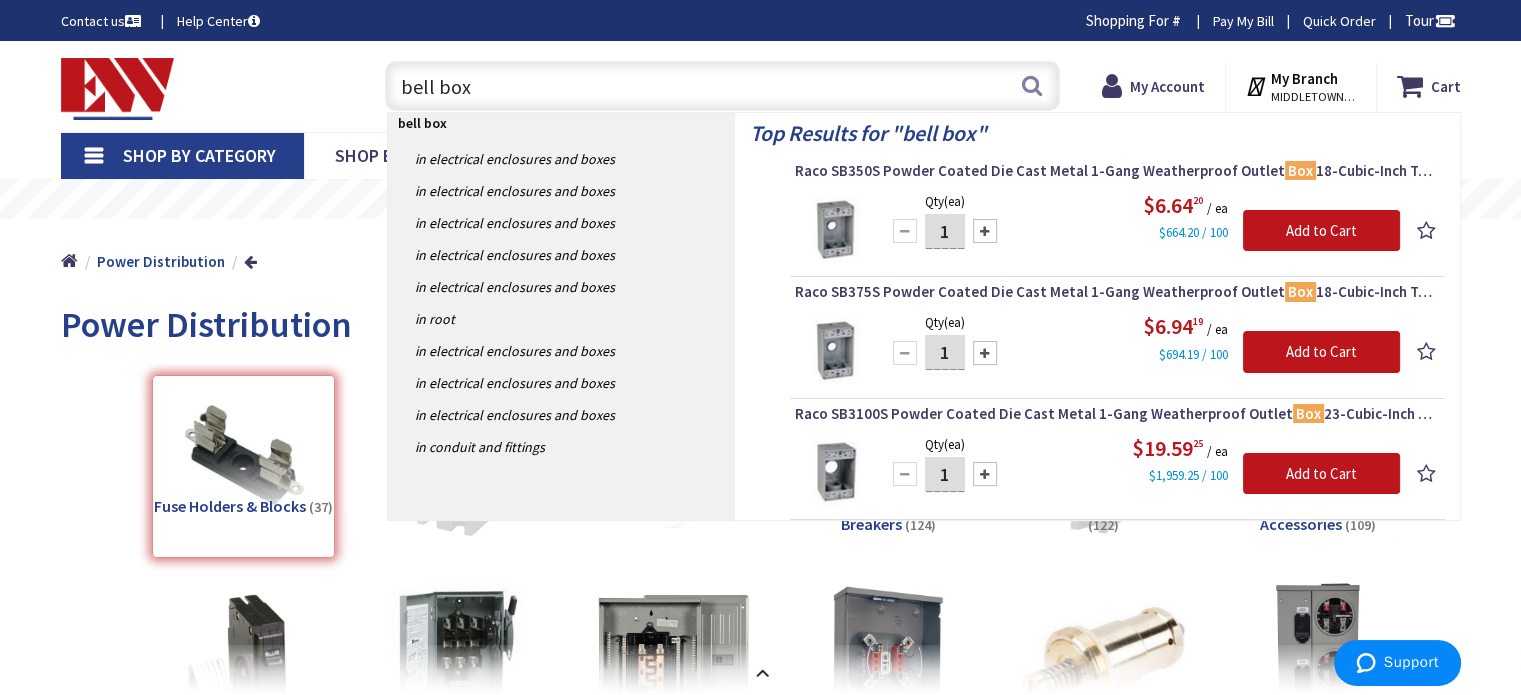 click on "bell box" at bounding box center [722, 86] 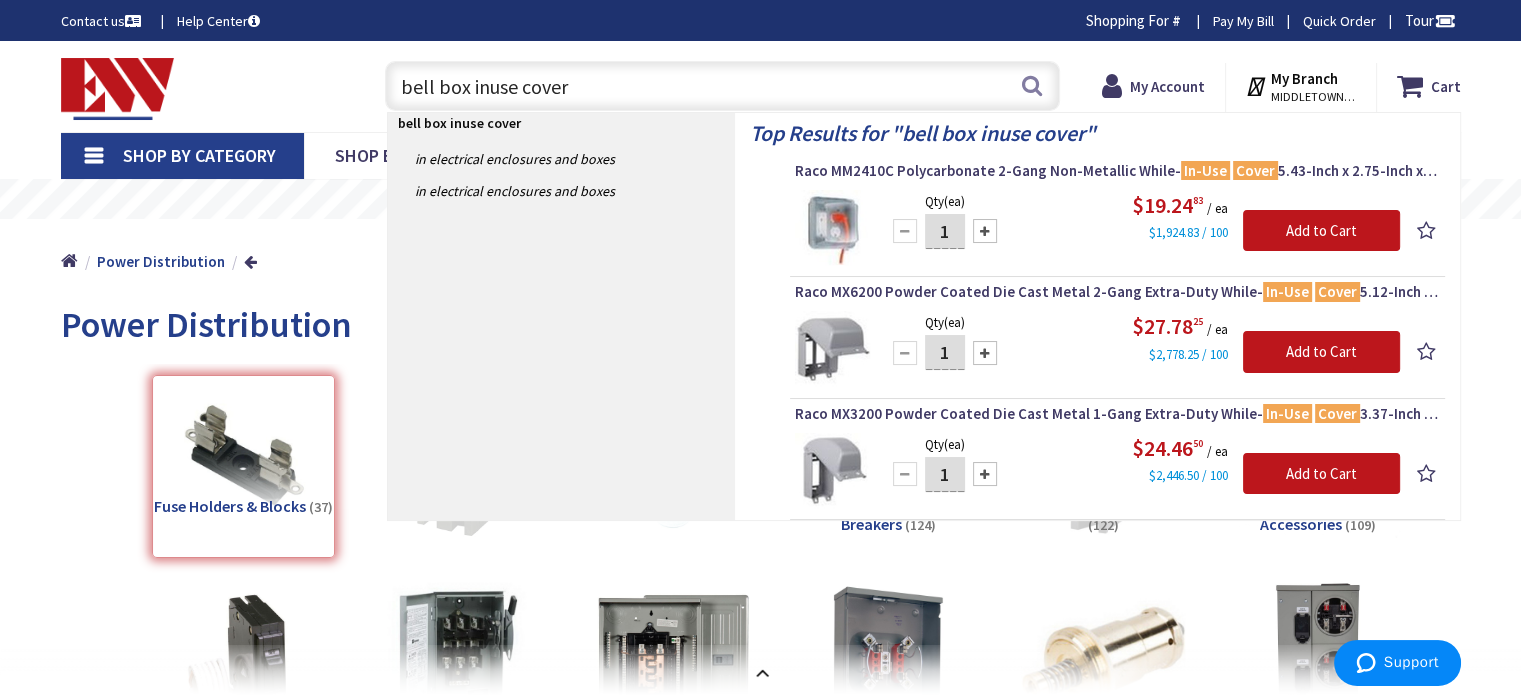 drag, startPoint x: 468, startPoint y: 85, endPoint x: 400, endPoint y: 95, distance: 68.73136 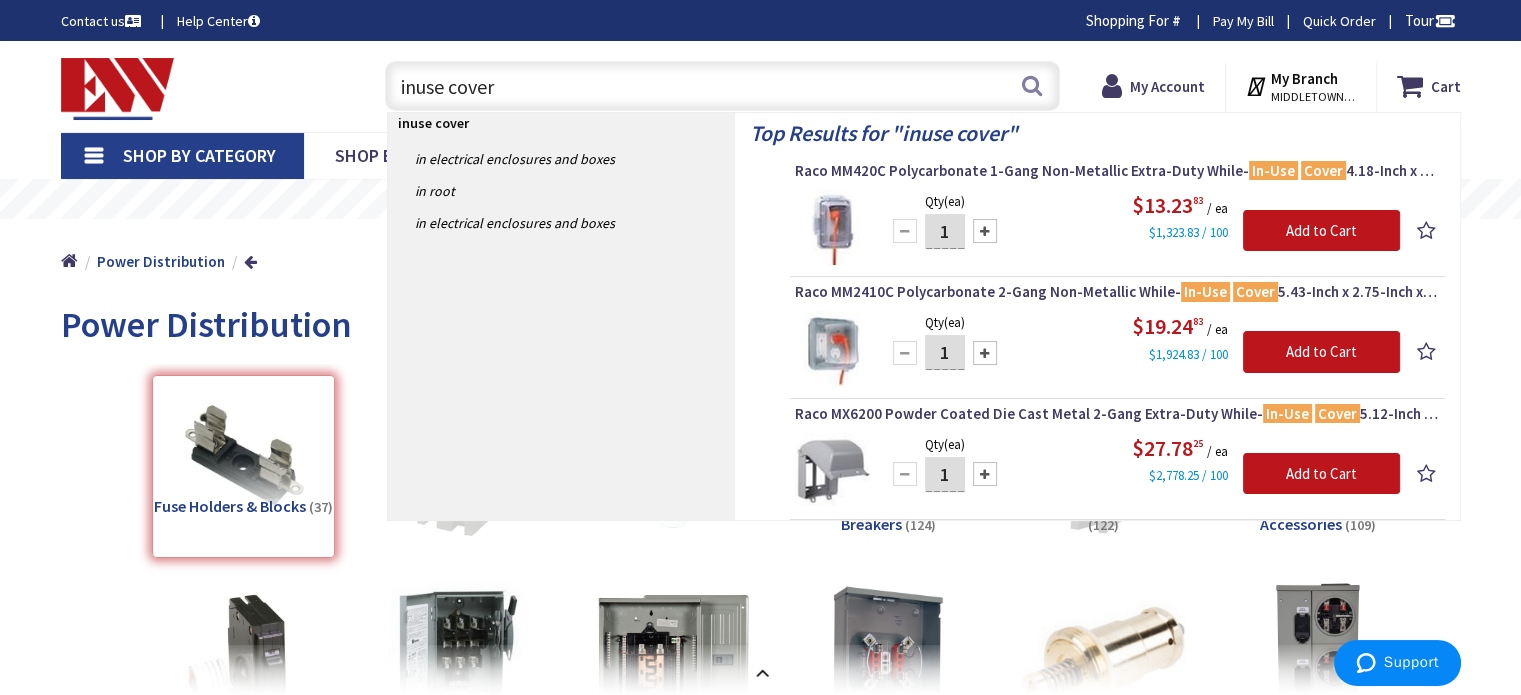 drag, startPoint x: 505, startPoint y: 93, endPoint x: 378, endPoint y: 87, distance: 127.141655 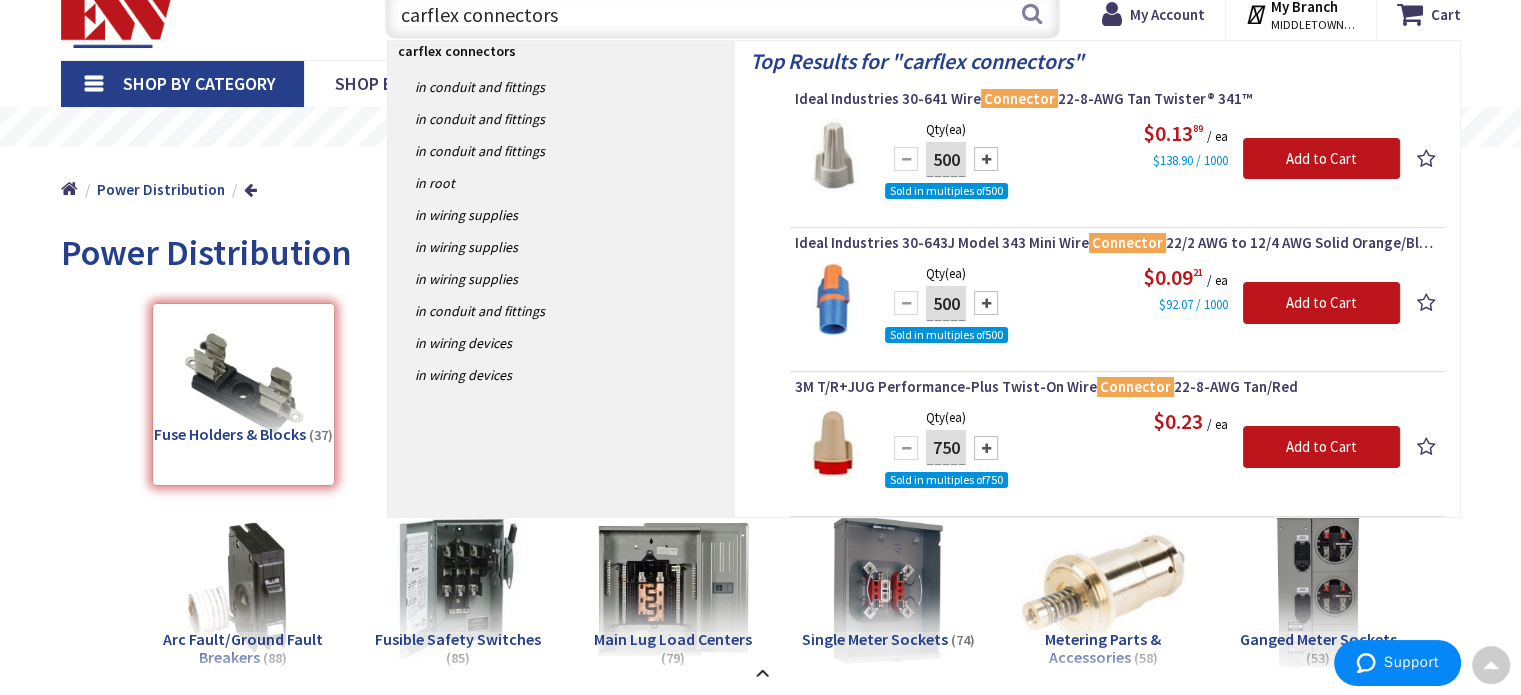 scroll, scrollTop: 0, scrollLeft: 0, axis: both 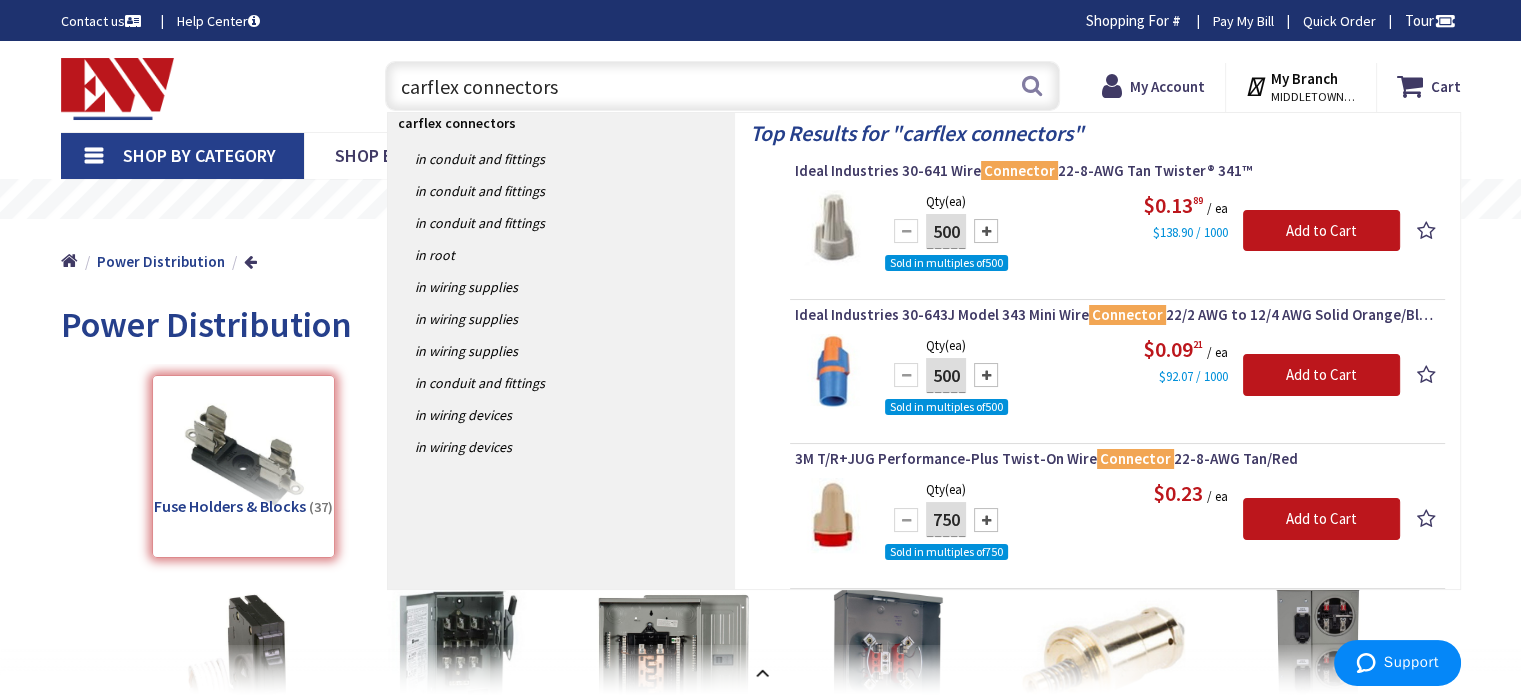click on "carflex connectors" at bounding box center [722, 86] 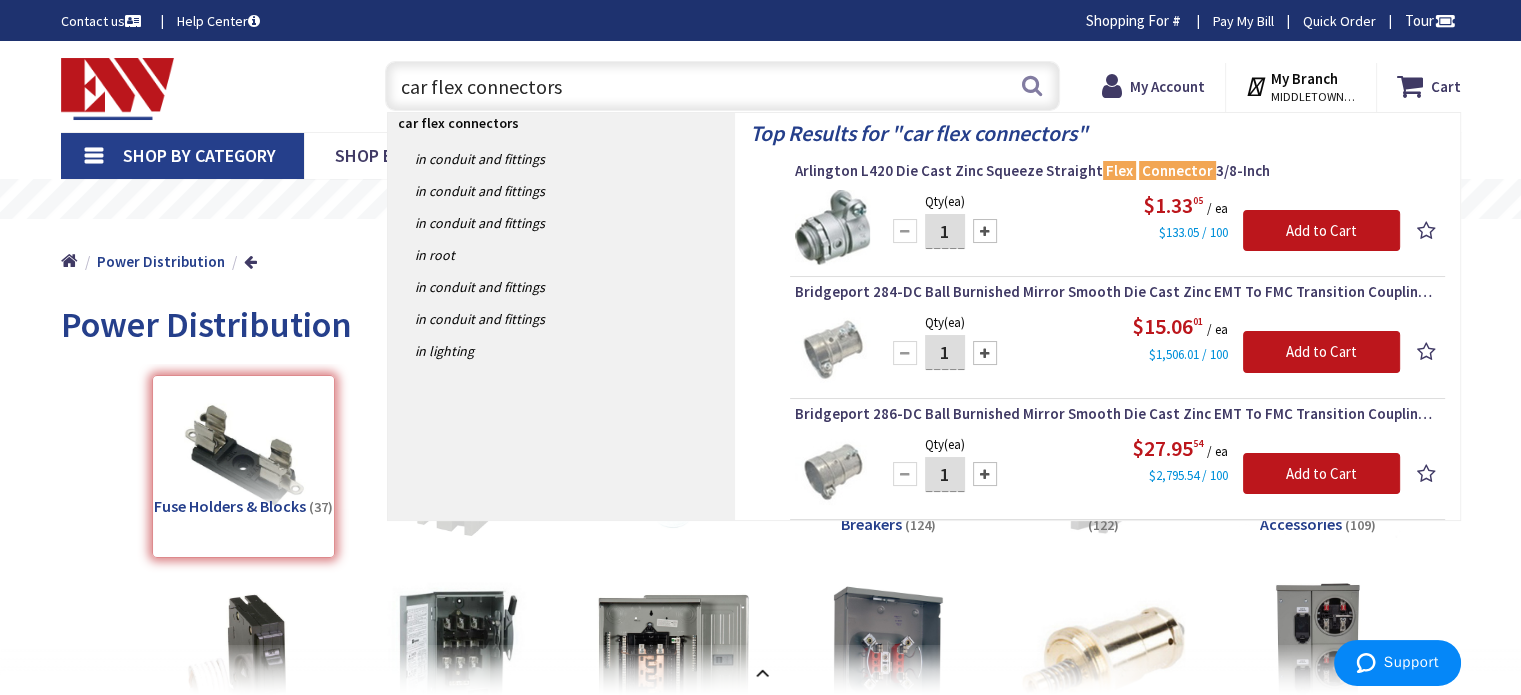 drag, startPoint x: 563, startPoint y: 86, endPoint x: 388, endPoint y: 91, distance: 175.07141 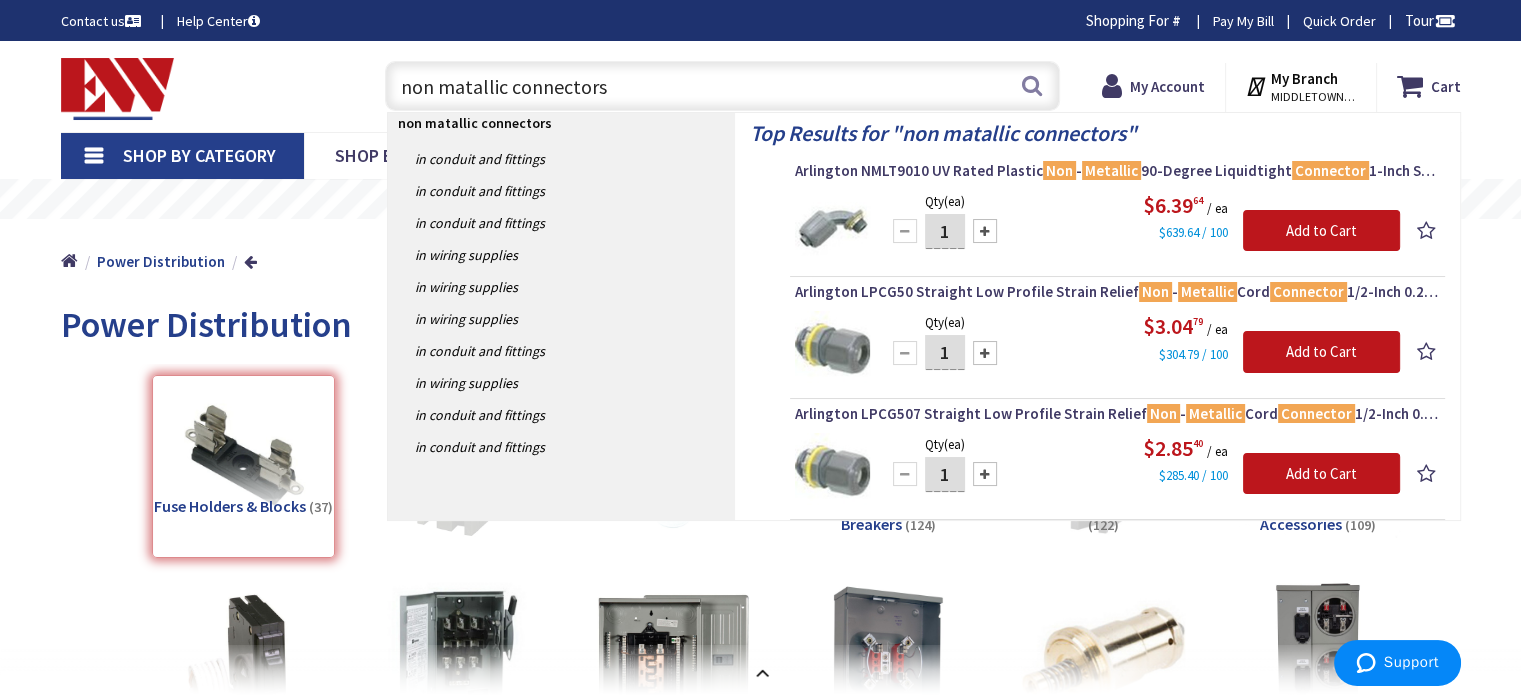 drag, startPoint x: 619, startPoint y: 87, endPoint x: 263, endPoint y: 90, distance: 356.01263 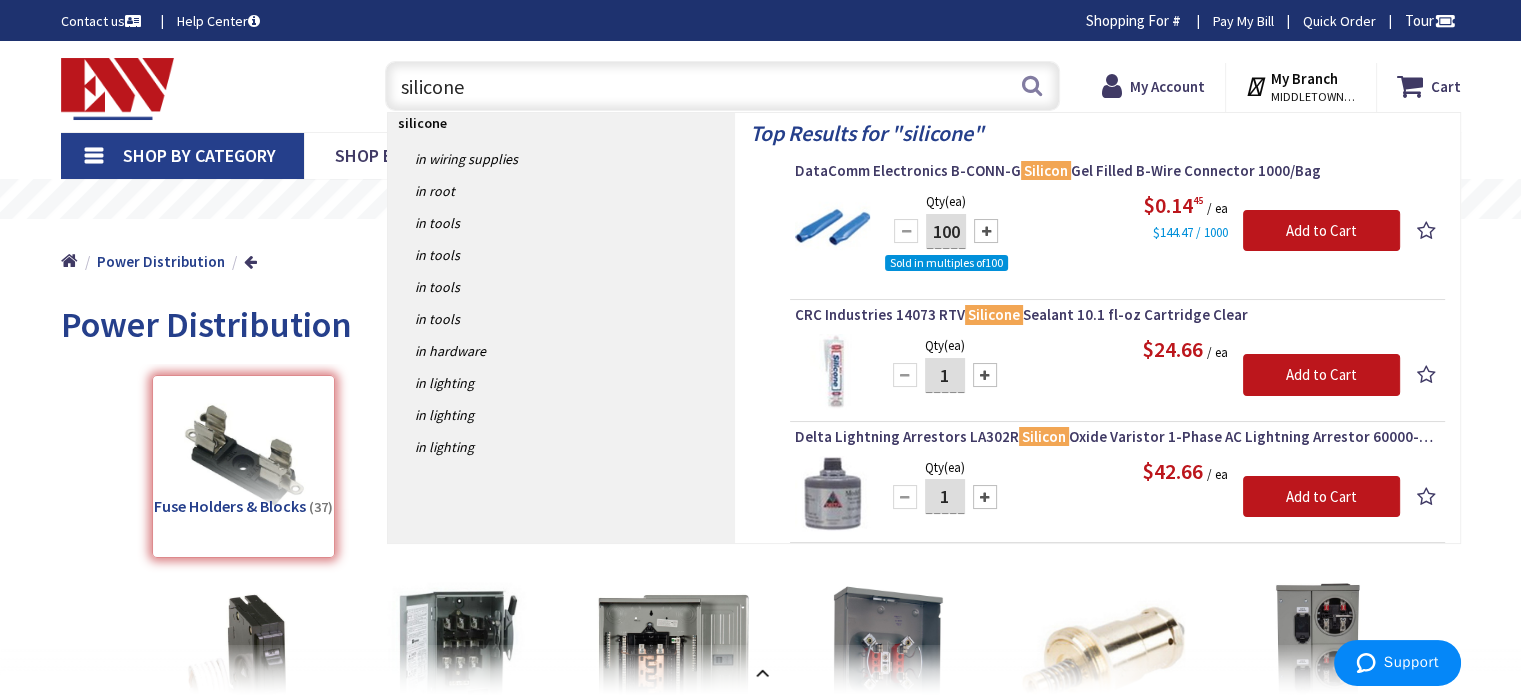 type on "silicone" 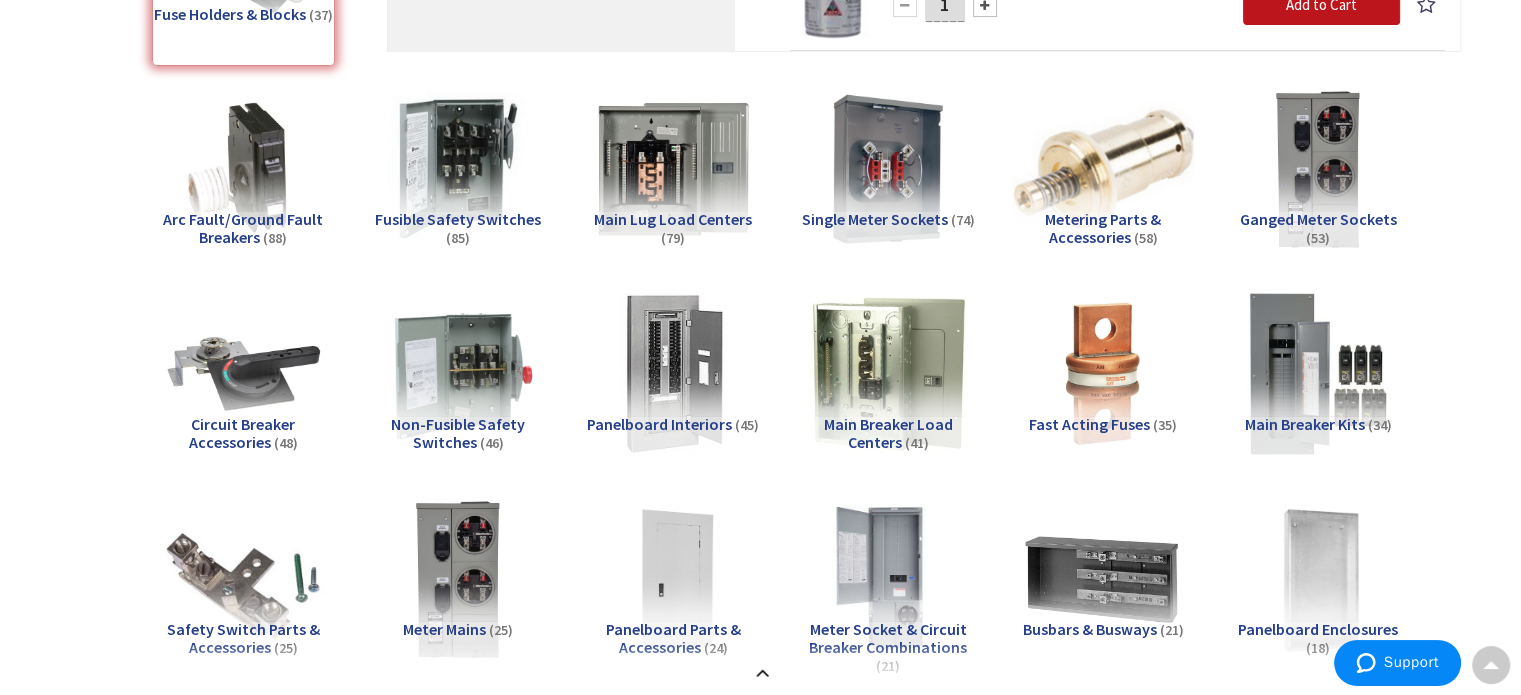 scroll, scrollTop: 500, scrollLeft: 0, axis: vertical 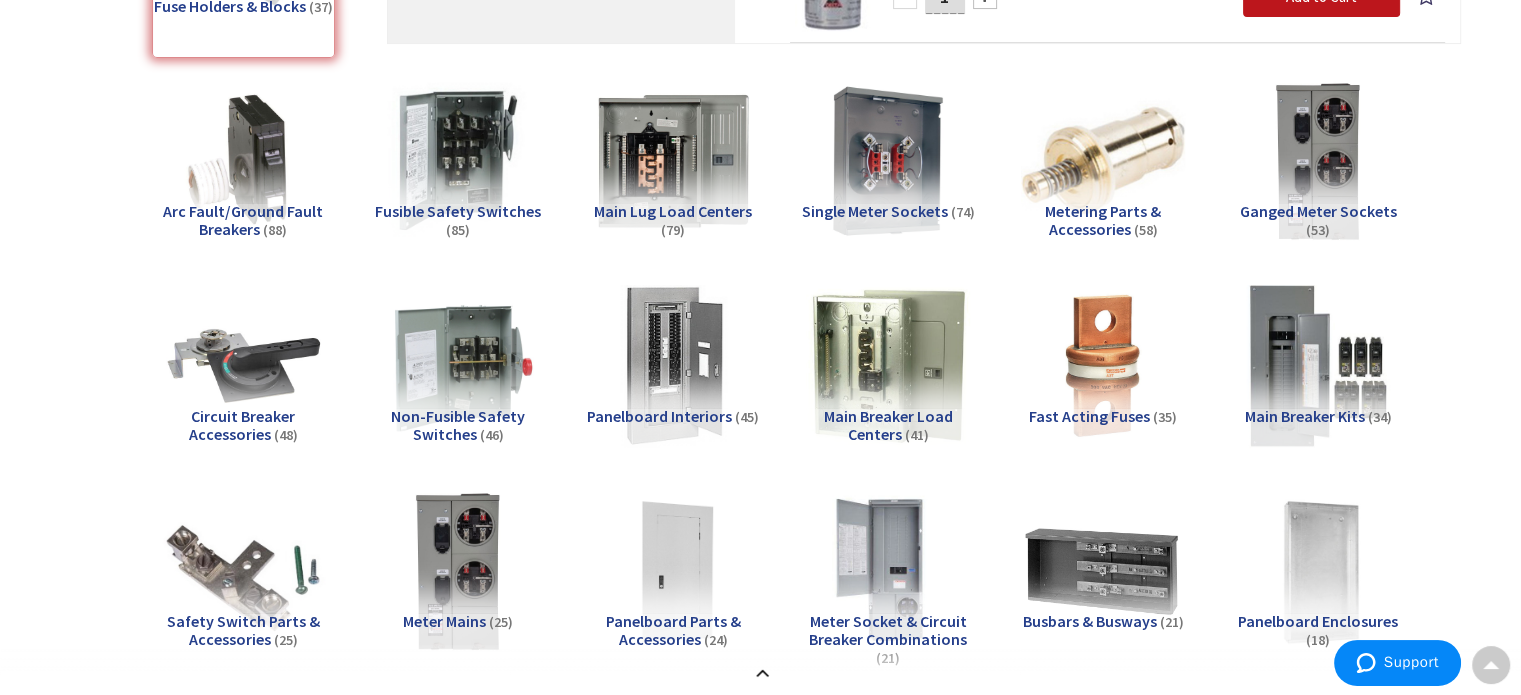 click on "Non-Fusible Safety Switches" at bounding box center (458, 425) 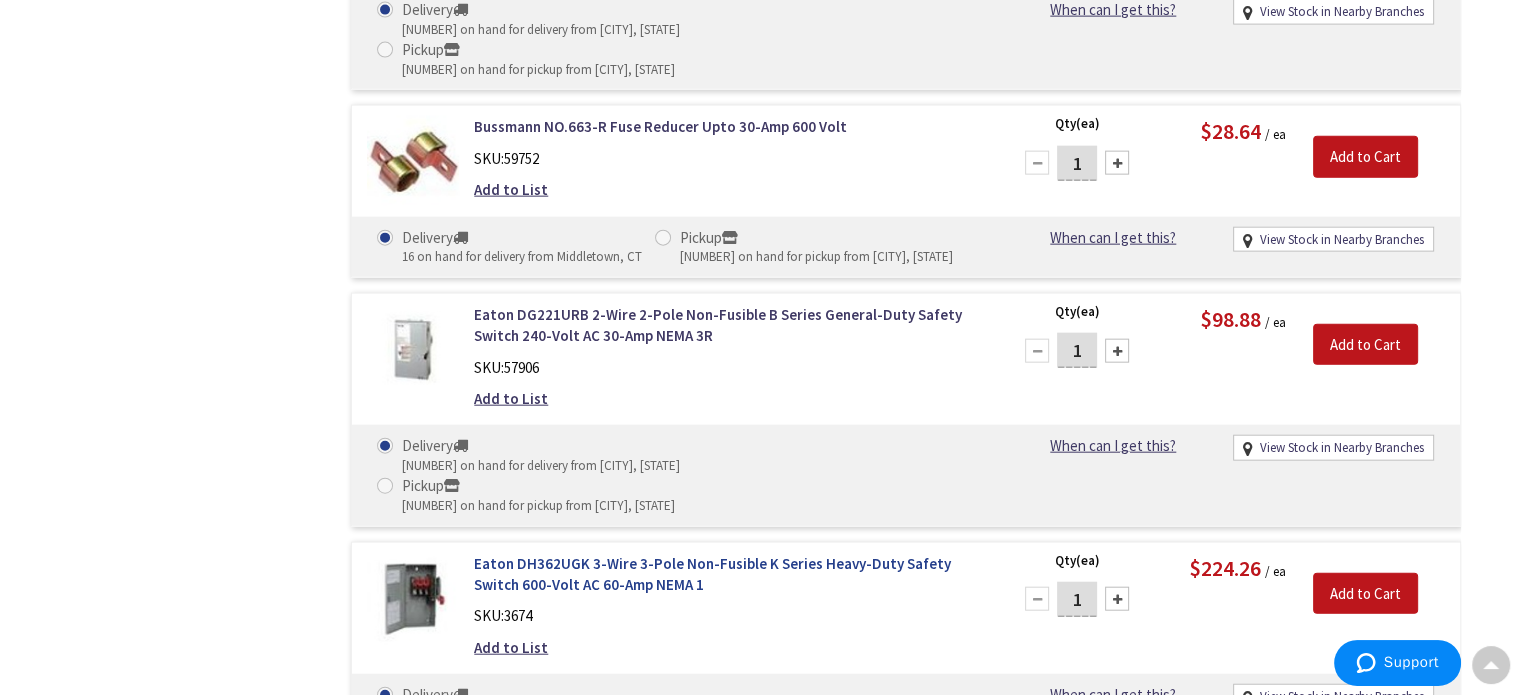 scroll, scrollTop: 4564, scrollLeft: 0, axis: vertical 